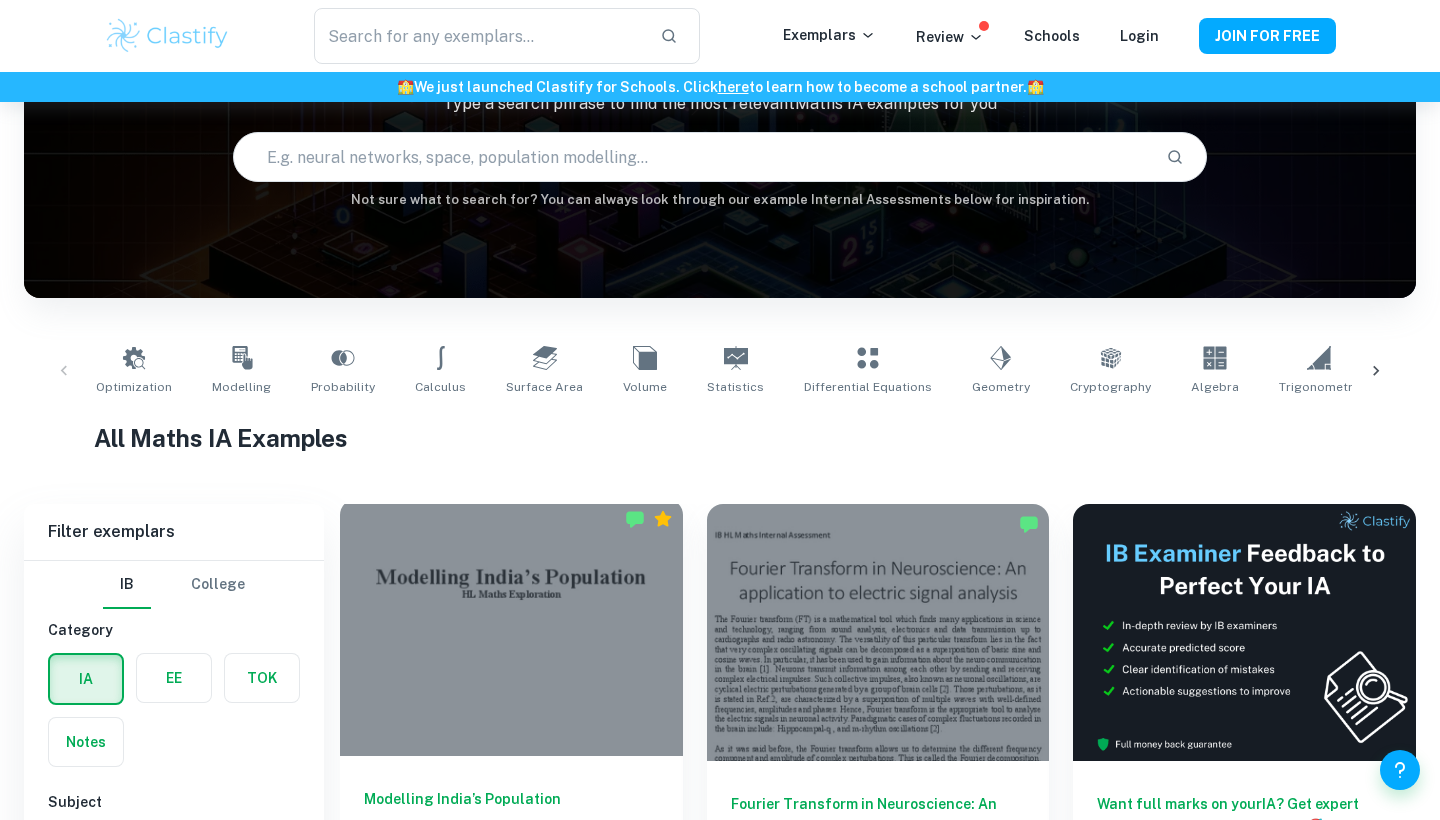 scroll, scrollTop: 449, scrollLeft: 0, axis: vertical 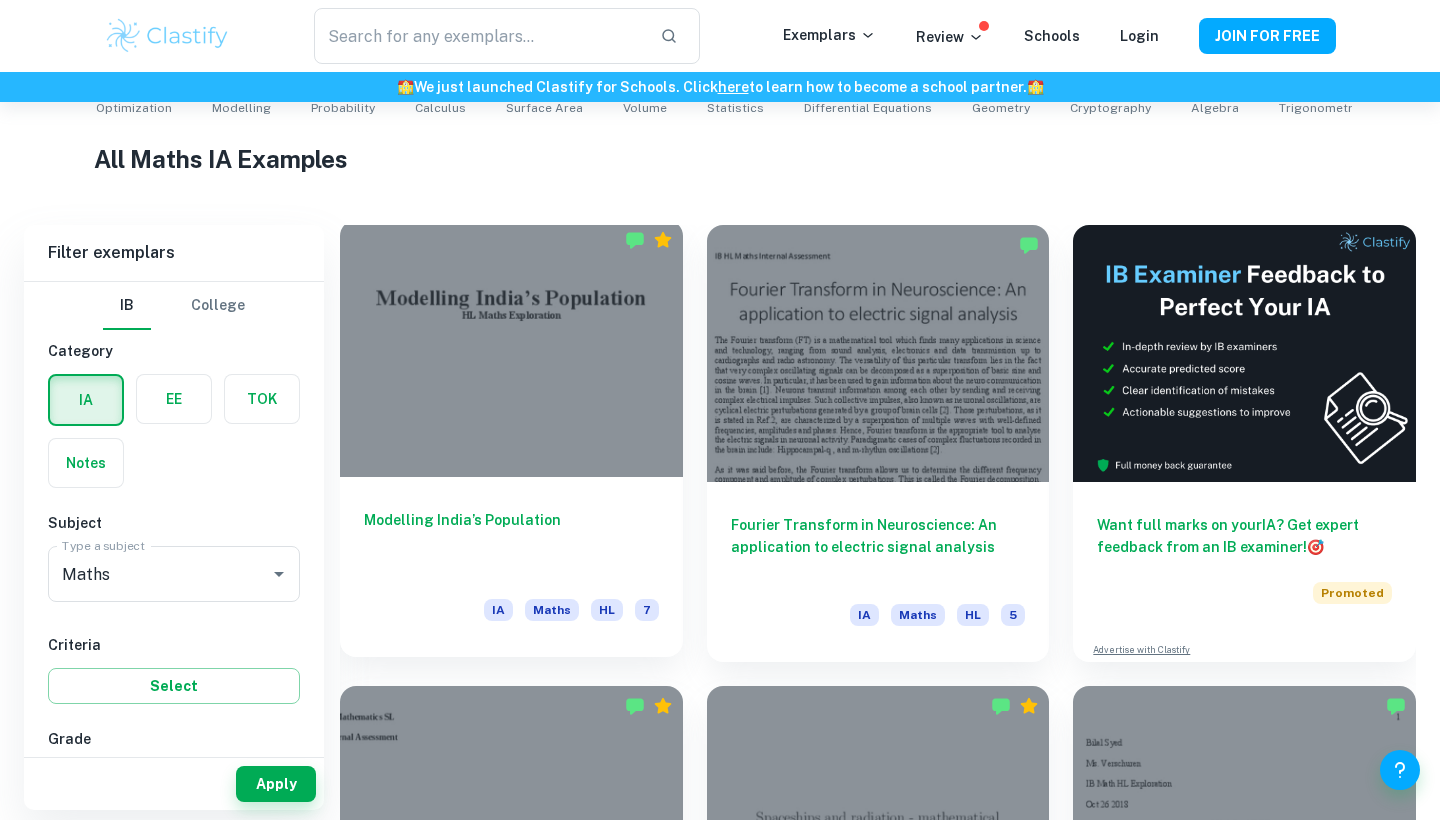 click on "Modelling India’s Population" at bounding box center (511, 542) 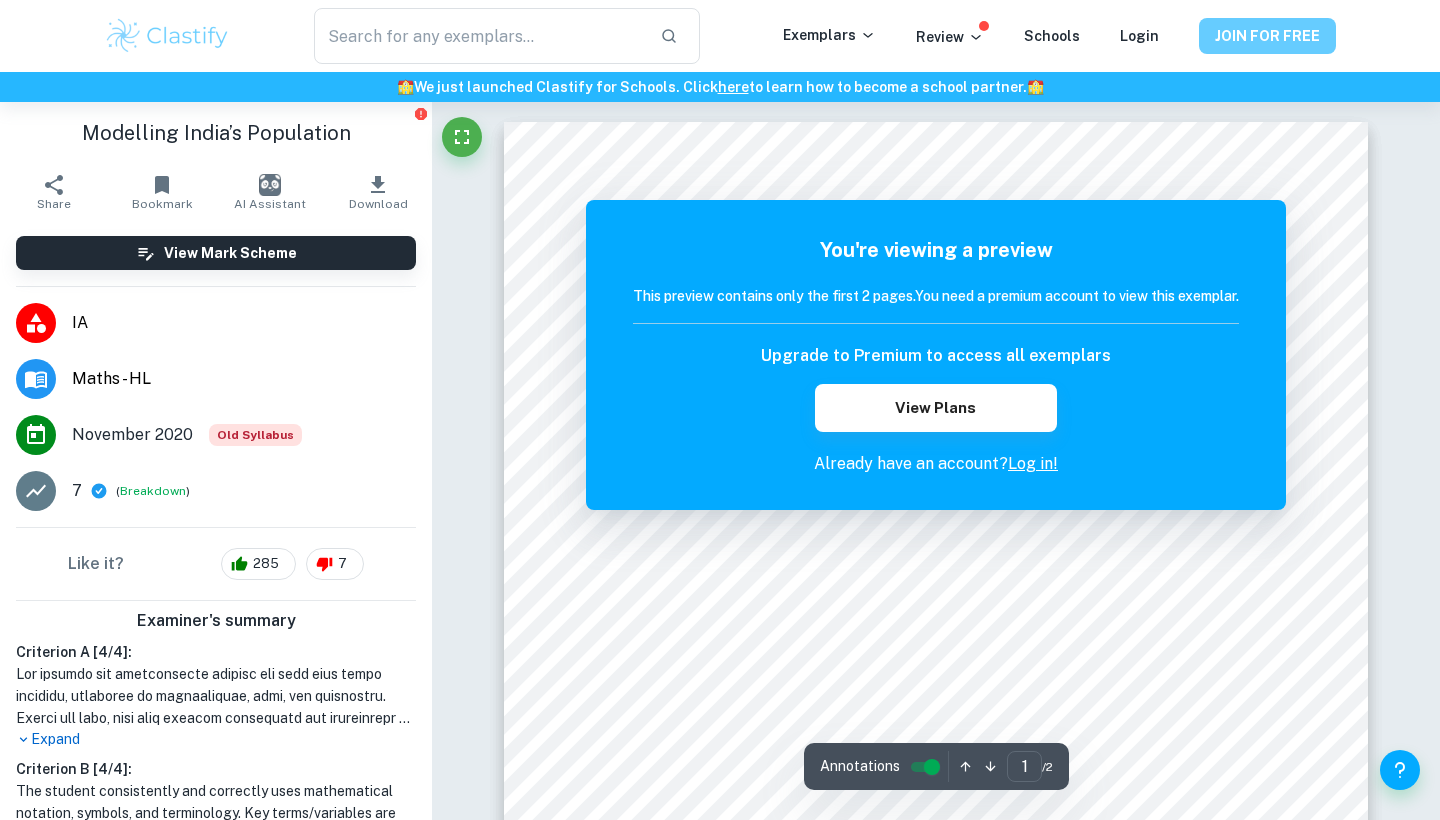 scroll, scrollTop: 0, scrollLeft: 0, axis: both 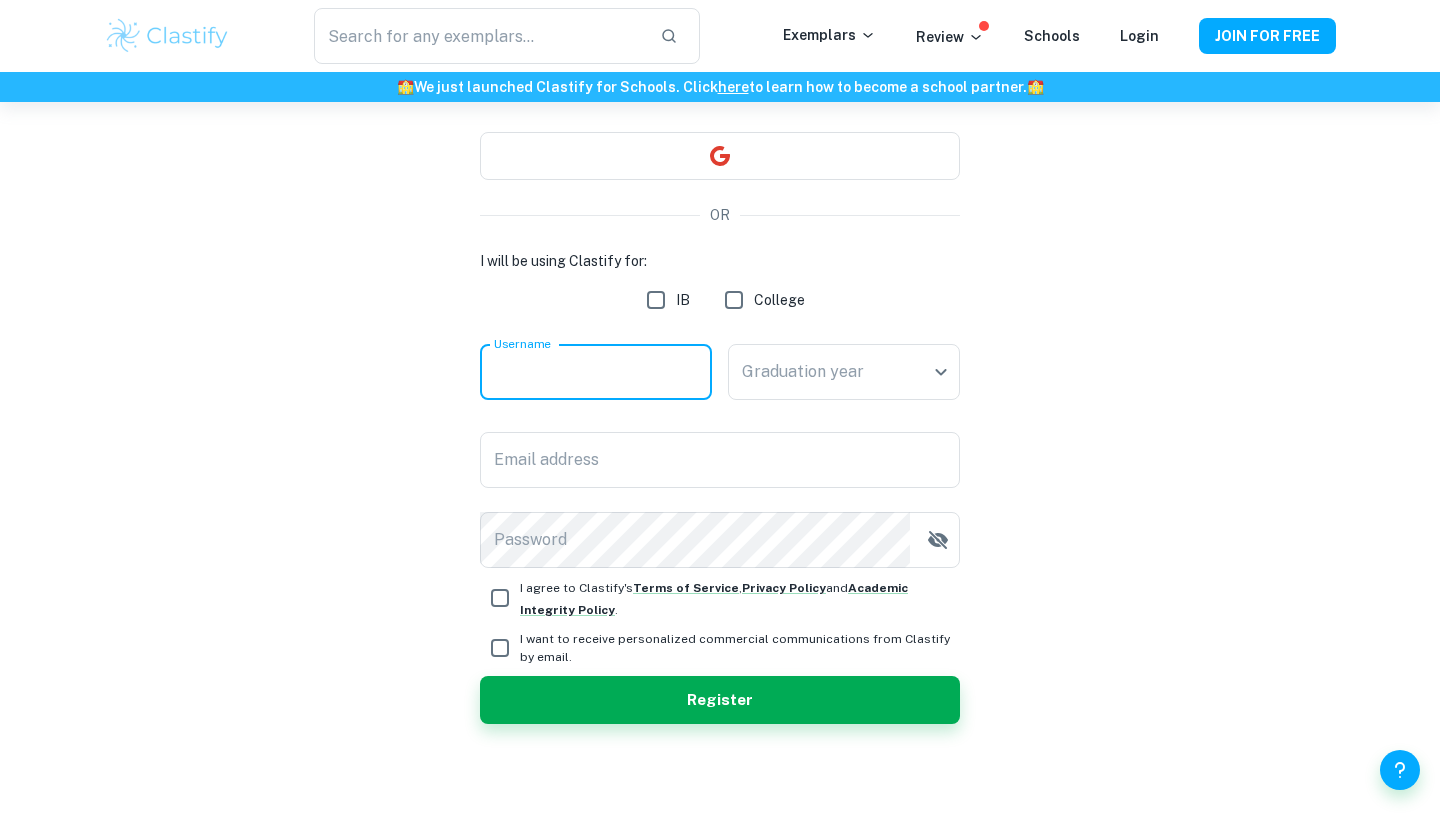 click on "Username" at bounding box center (596, 372) 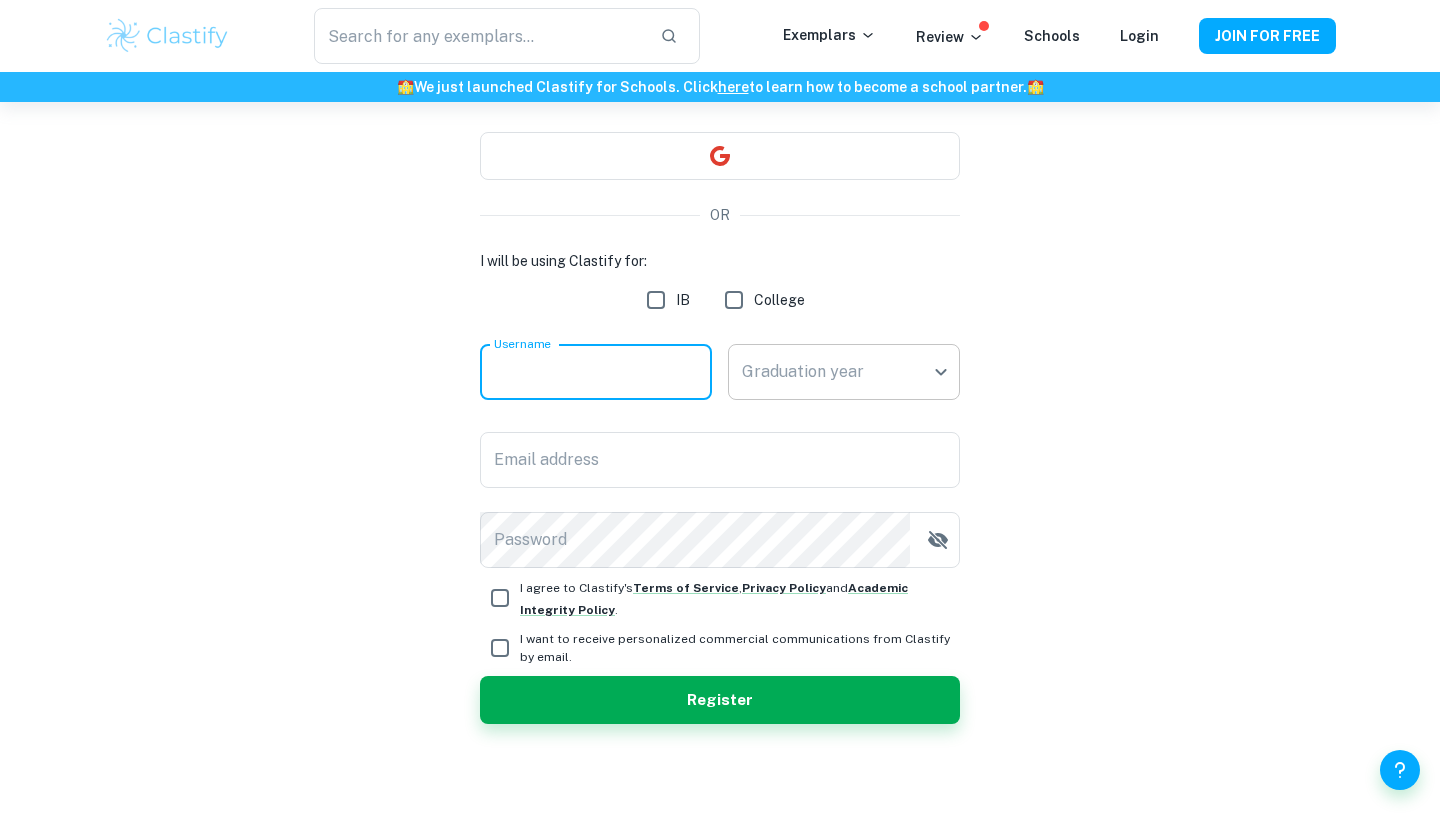 click on "We value your privacy We use cookies to enhance your browsing experience, serve personalised ads or content, and analyse our traffic. By clicking "Accept All", you consent to our use of cookies.   Cookie Policy Customise   Reject All   Accept All   Customise Consent Preferences   We use cookies to help you navigate efficiently and perform certain functions. You will find detailed information about all cookies under each consent category below. The cookies that are categorised as "Necessary" are stored on your browser as they are essential for enabling the basic functionalities of the site. ...  Show more For more information on how Google's third-party cookies operate and handle your data, see:   Google Privacy Policy Necessary Always Active Necessary cookies are required to enable the basic features of this site, such as providing secure log-in or adjusting your consent preferences. These cookies do not store any personally identifiable data. Functional Analytics Performance Advertisement Uncategorised" at bounding box center (720, 338) 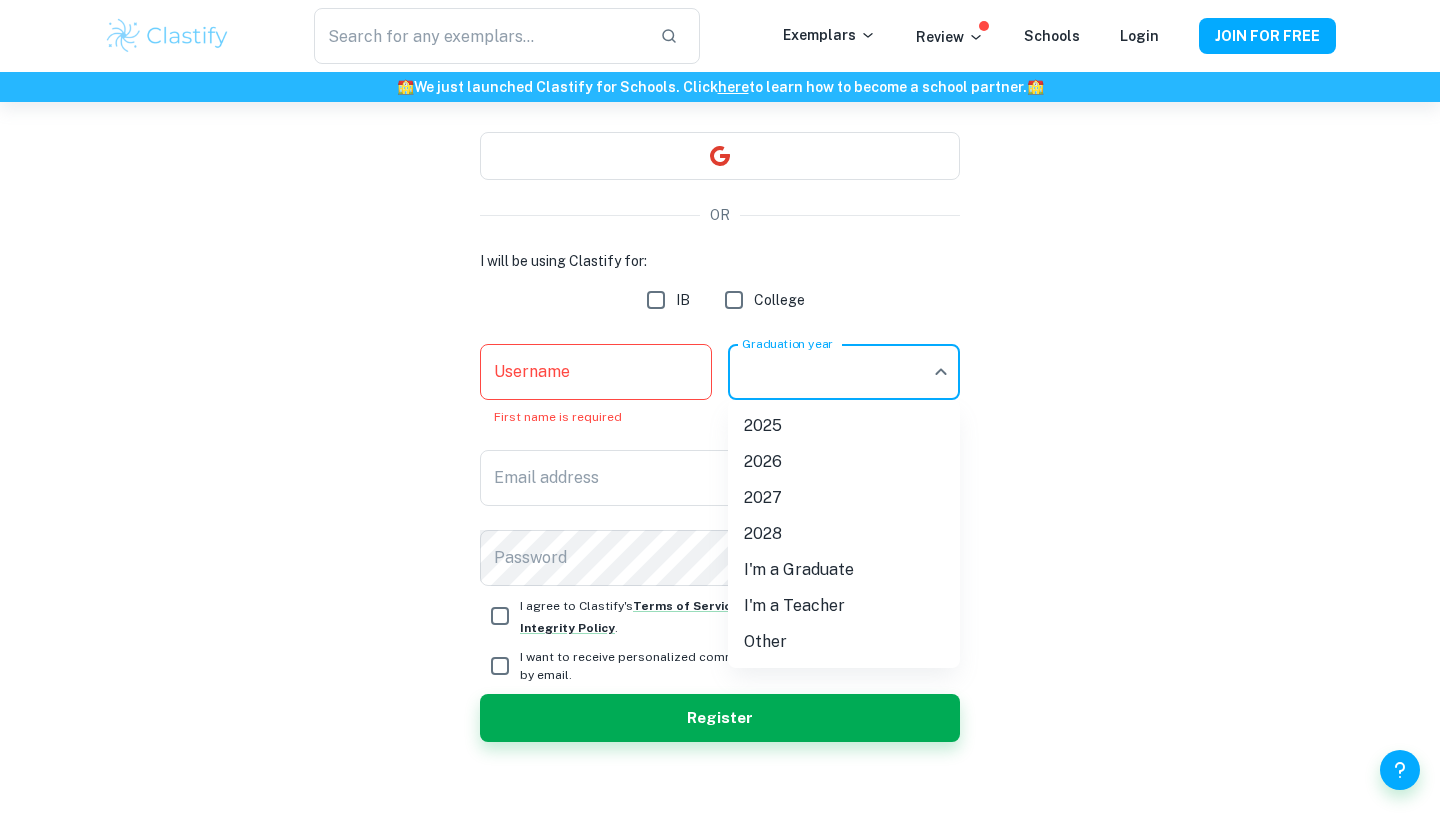 click at bounding box center [720, 410] 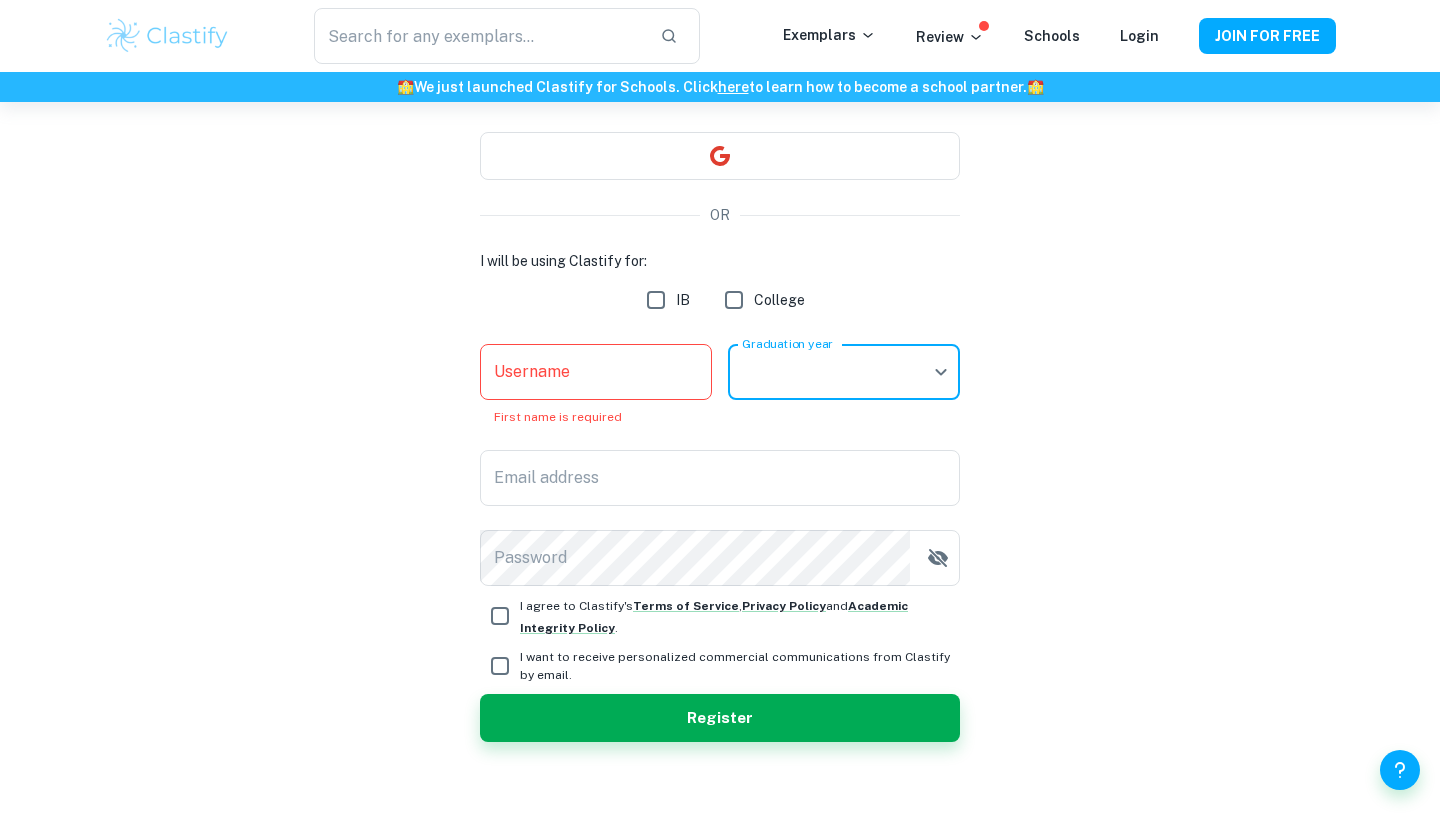 click on "IB" at bounding box center [656, 300] 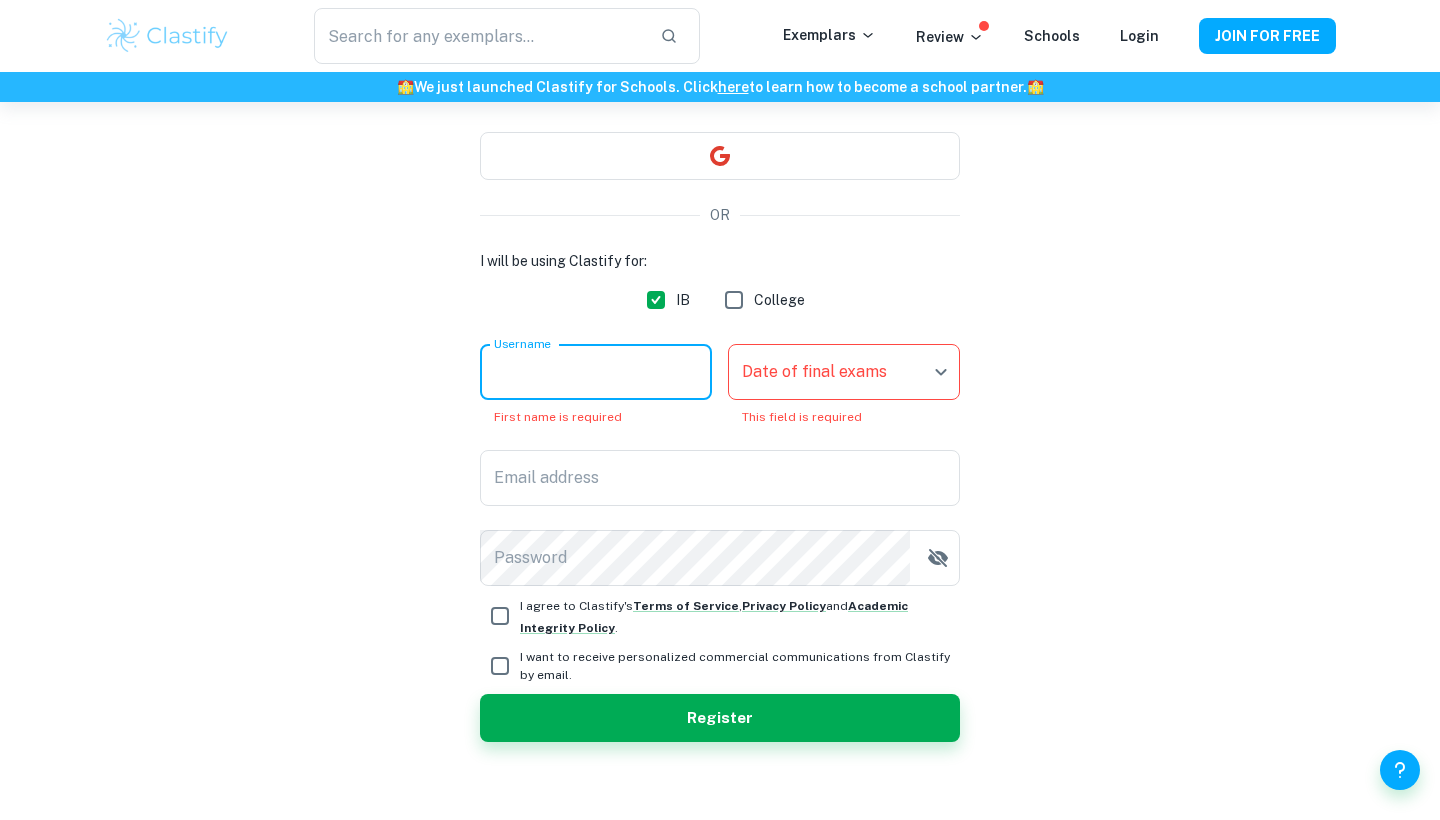 click on "Username" at bounding box center [596, 372] 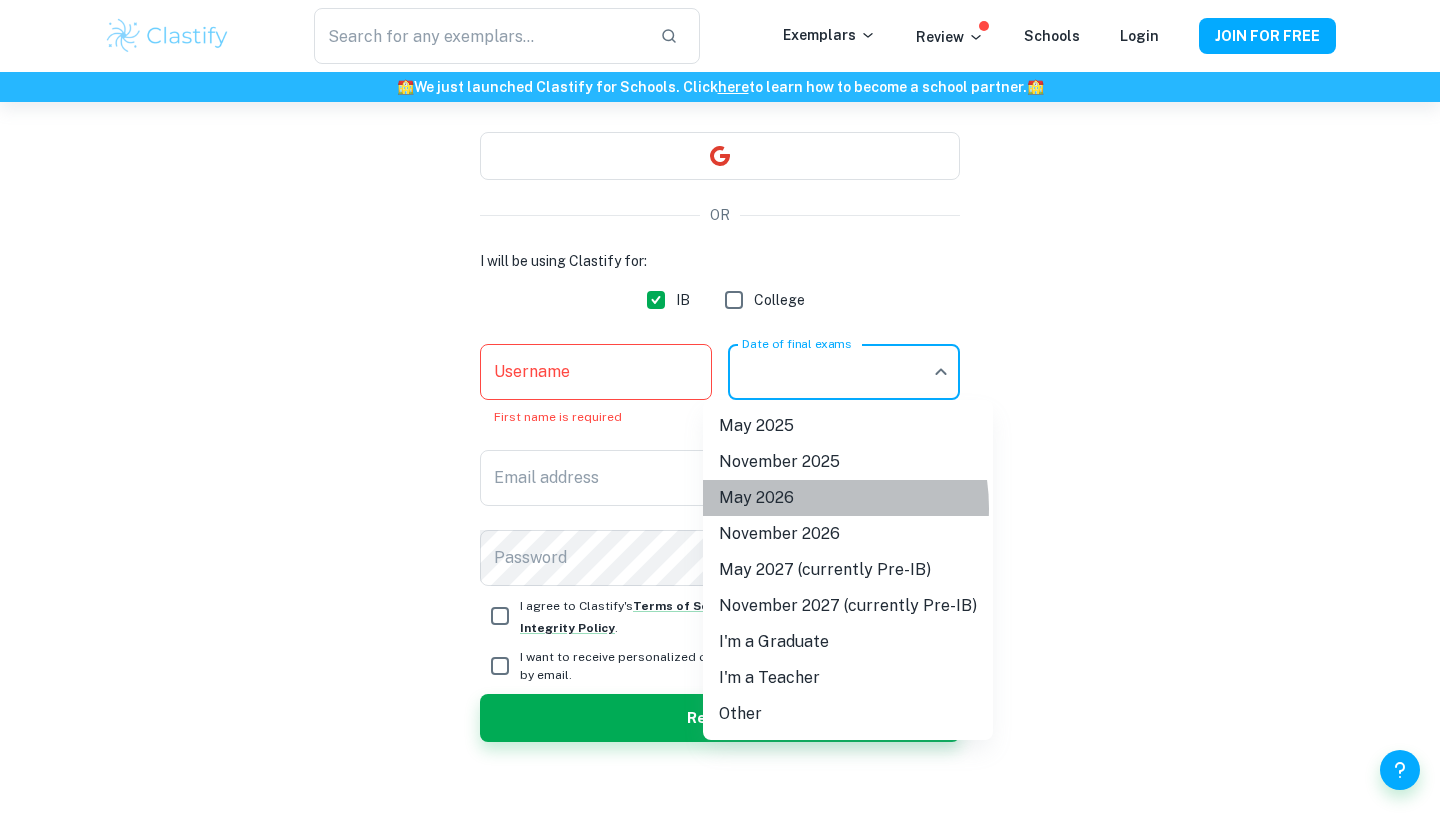click on "May 2026" at bounding box center (848, 498) 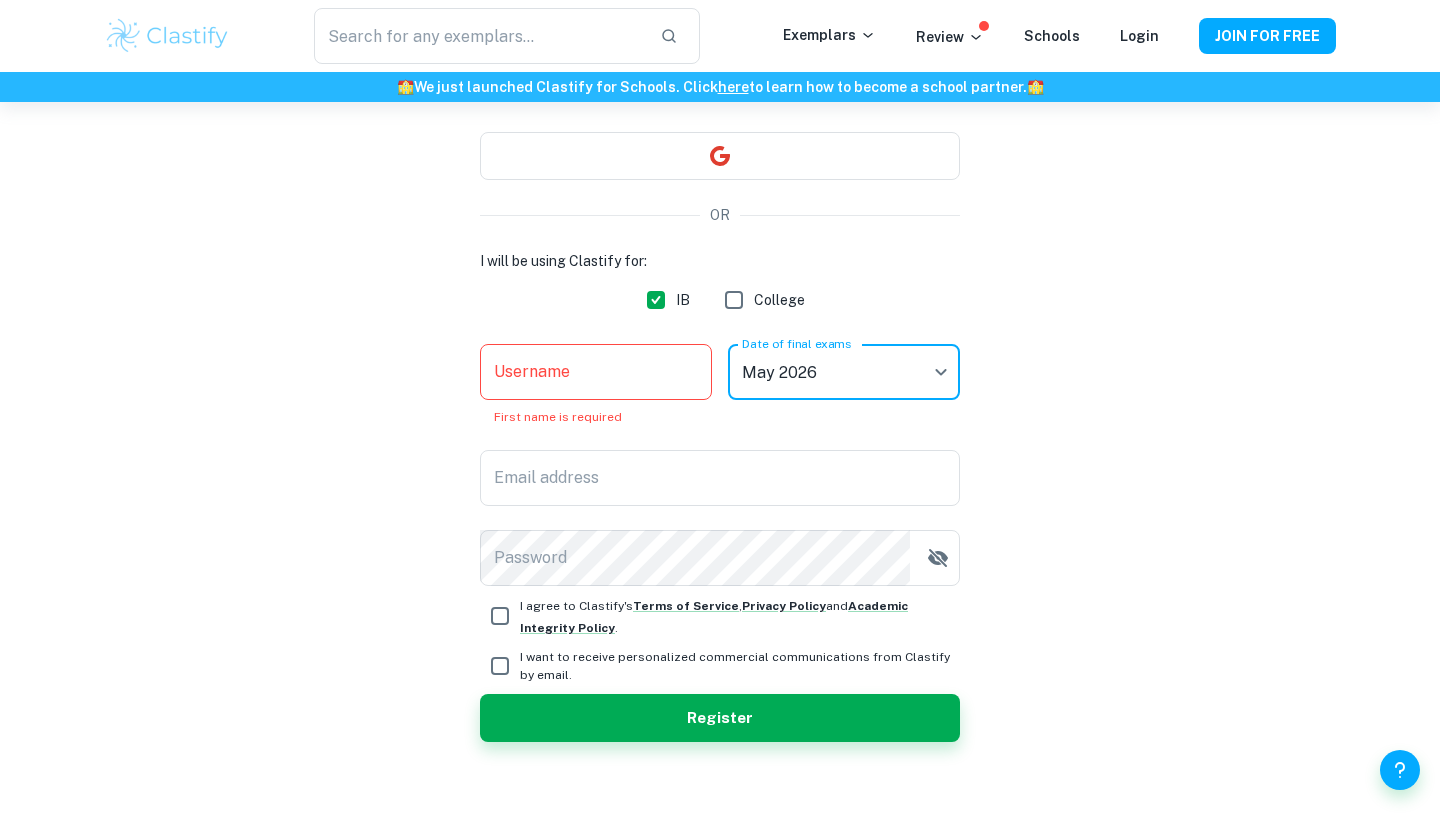 click on "Username" at bounding box center [596, 372] 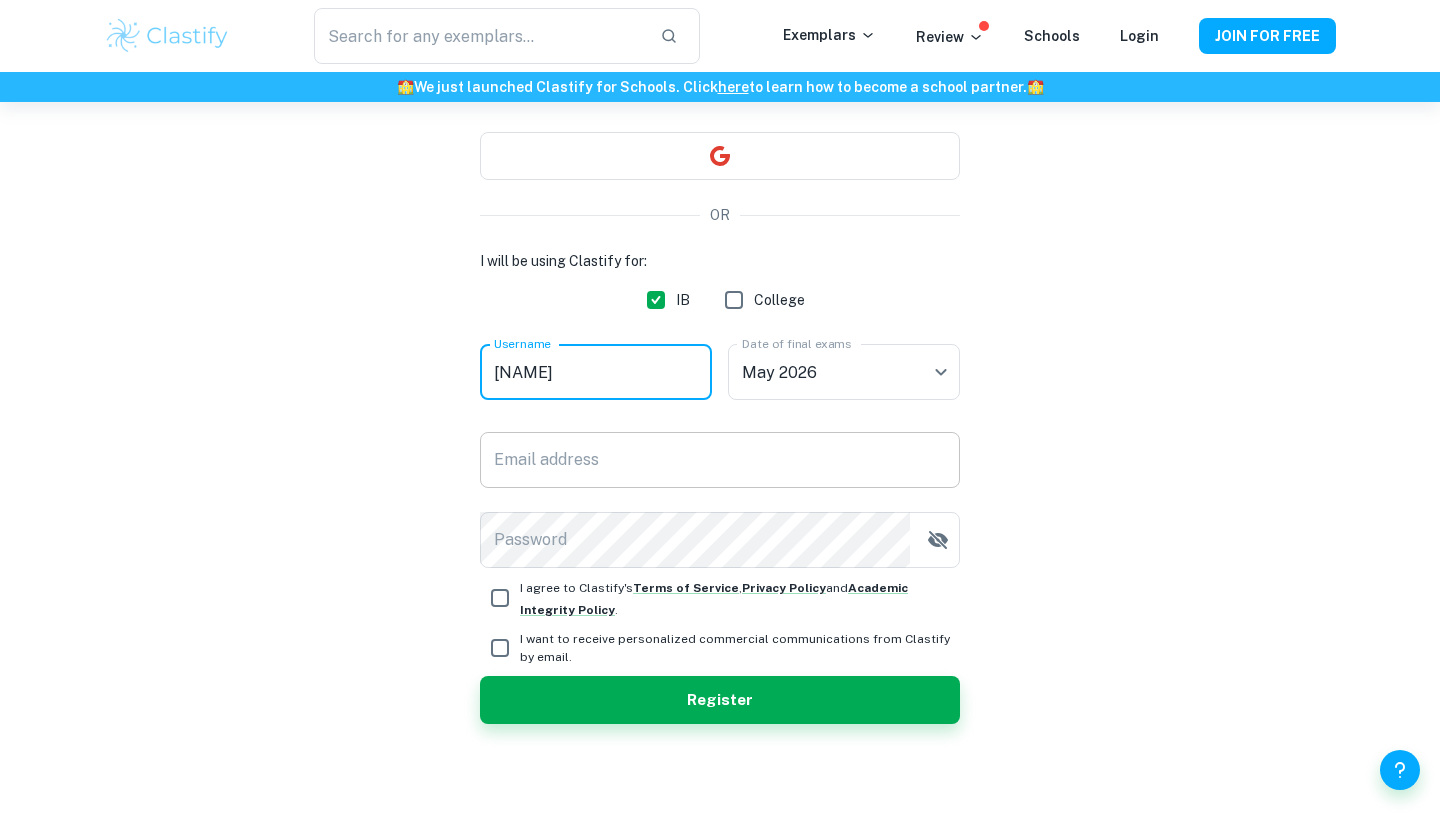 type on "[NAME]" 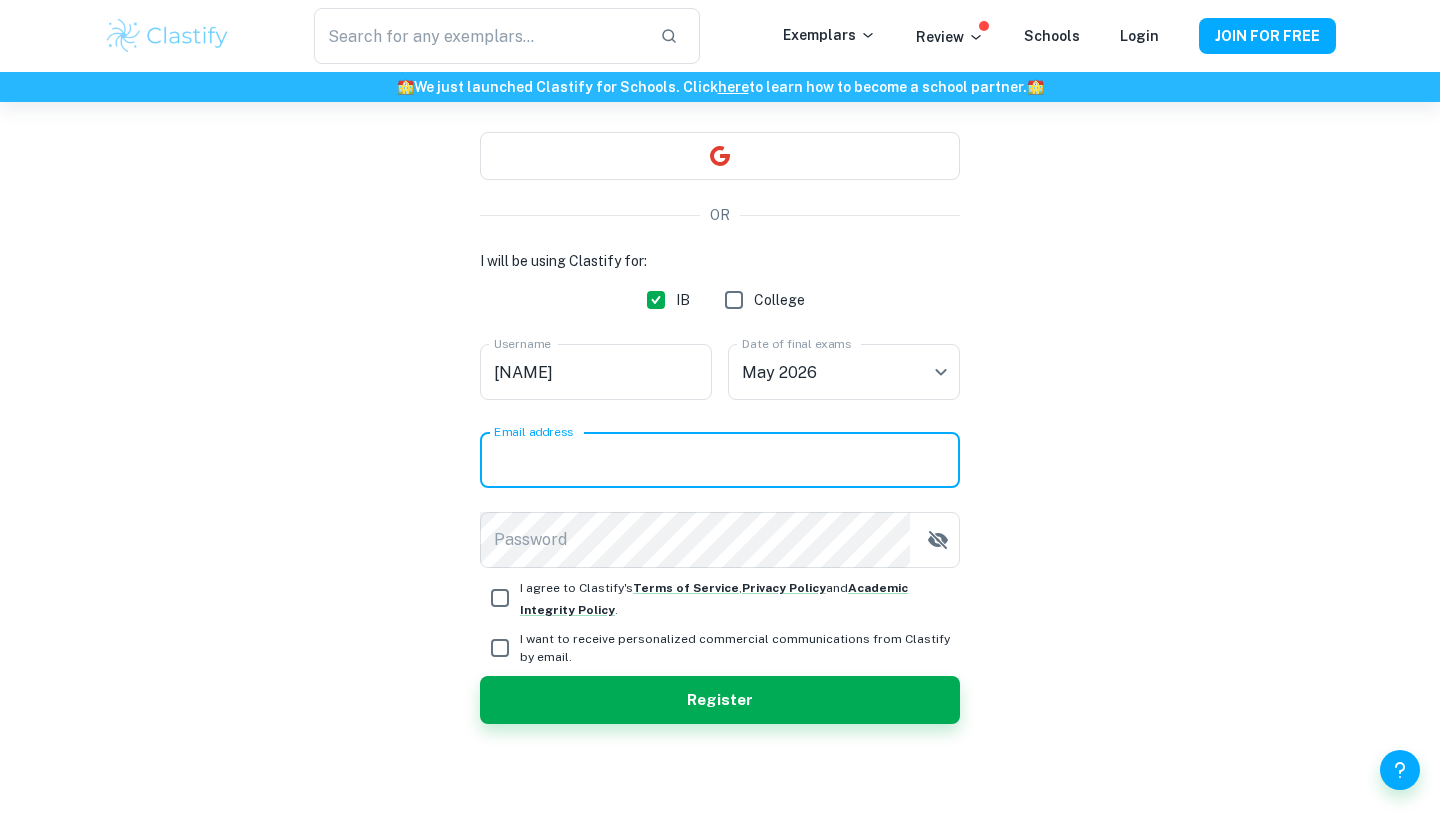 click on "Email address" at bounding box center (720, 460) 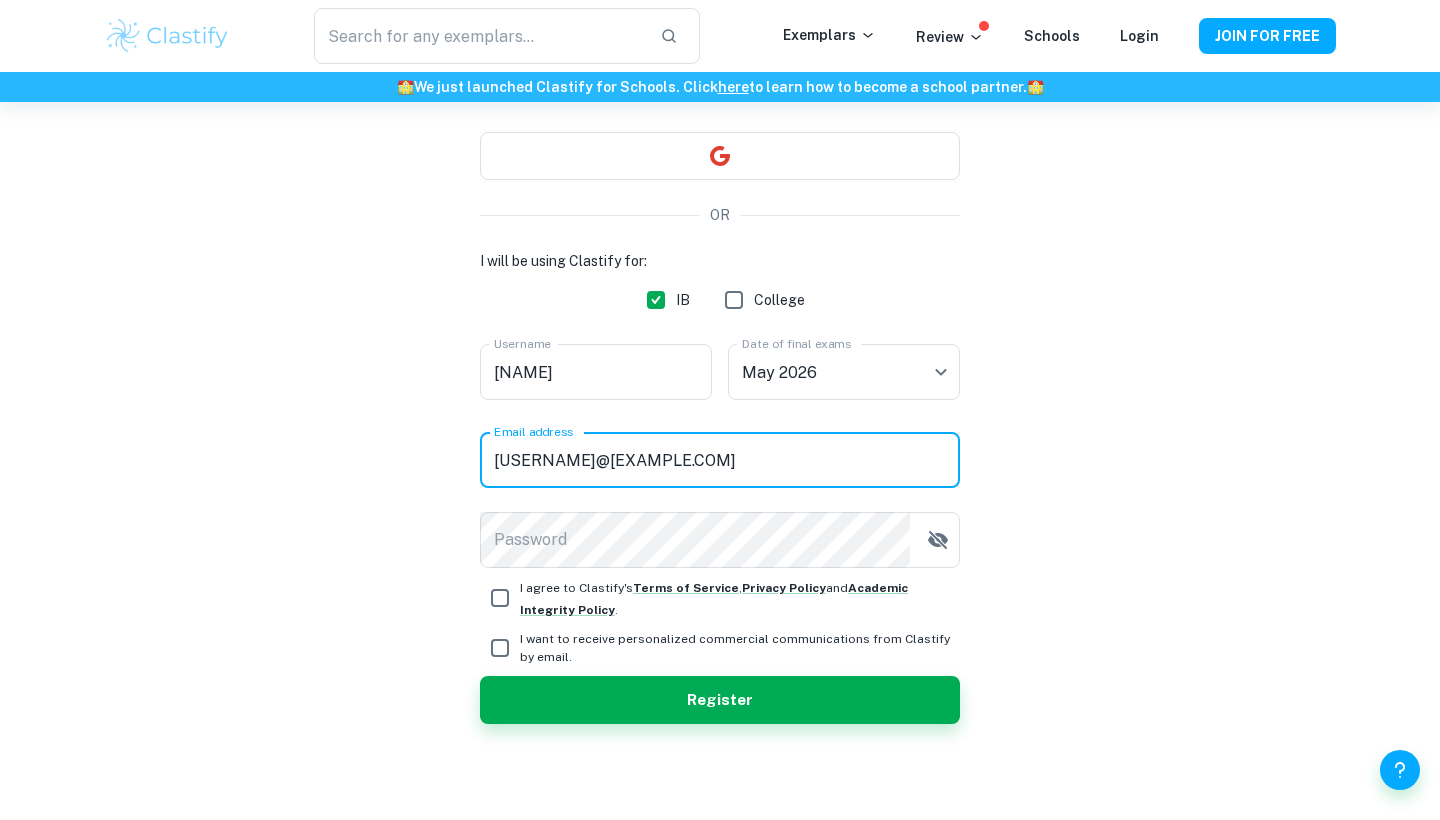 type on "[USERNAME]@[EXAMPLE.COM]" 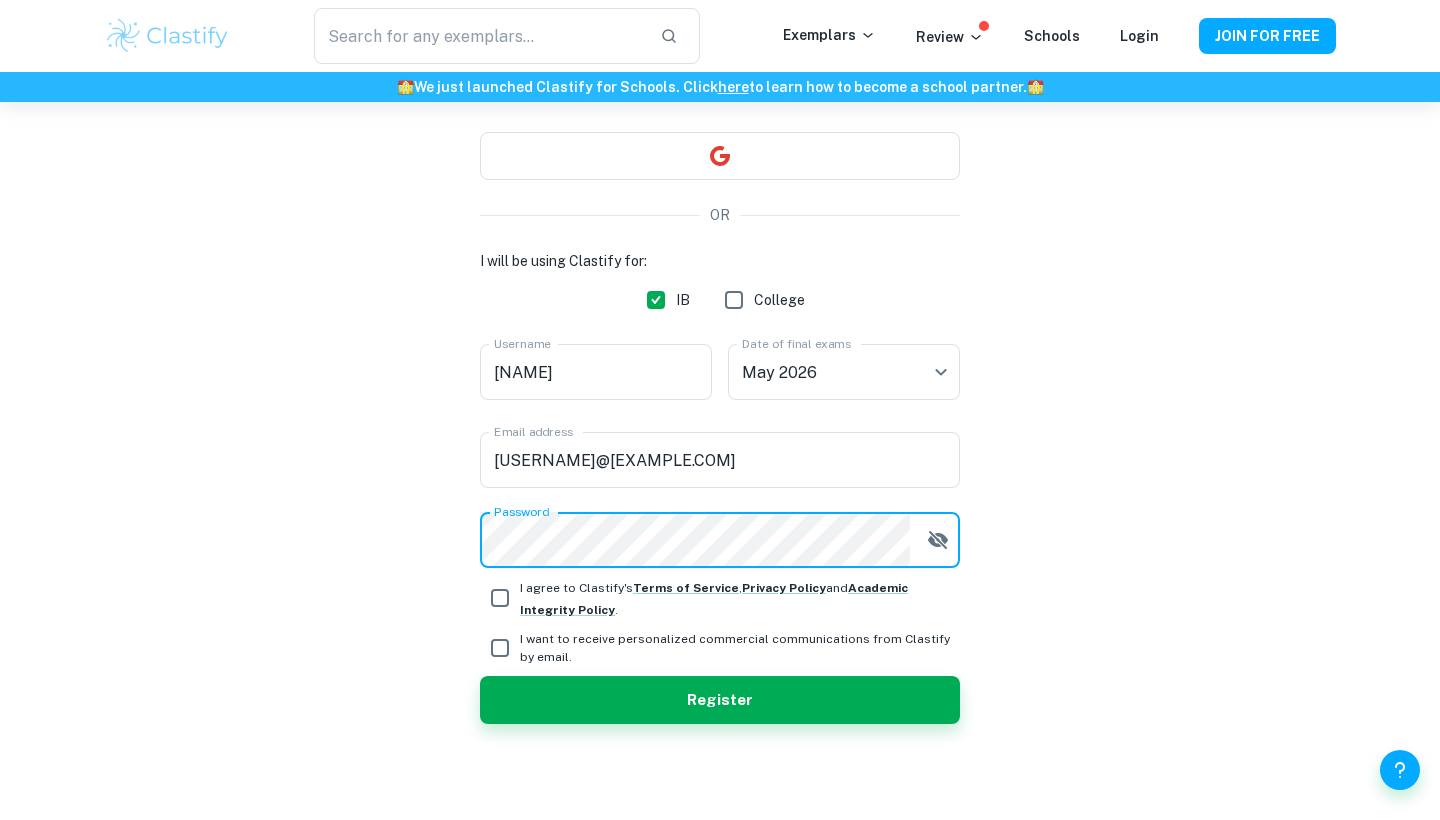 click 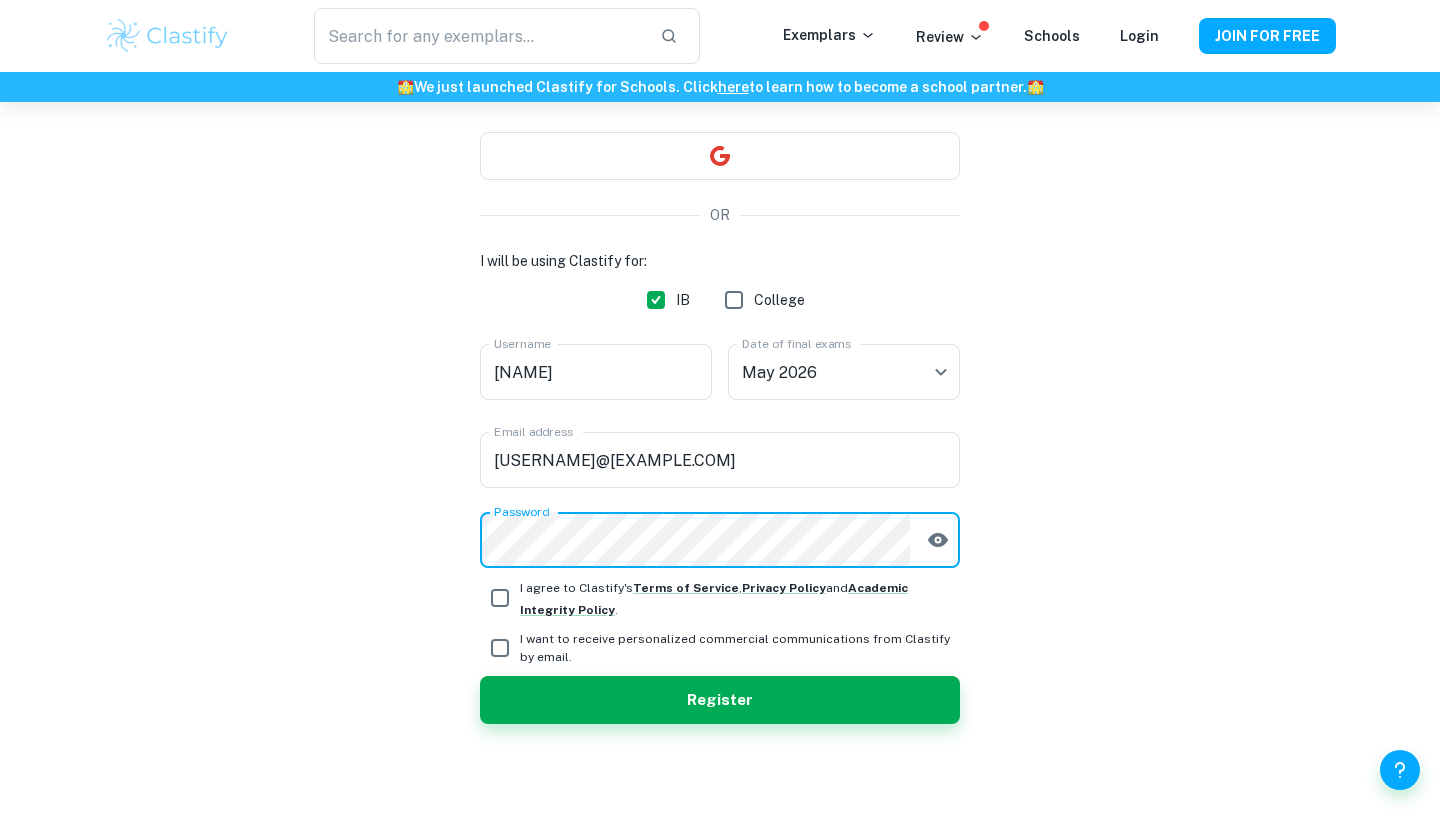 click 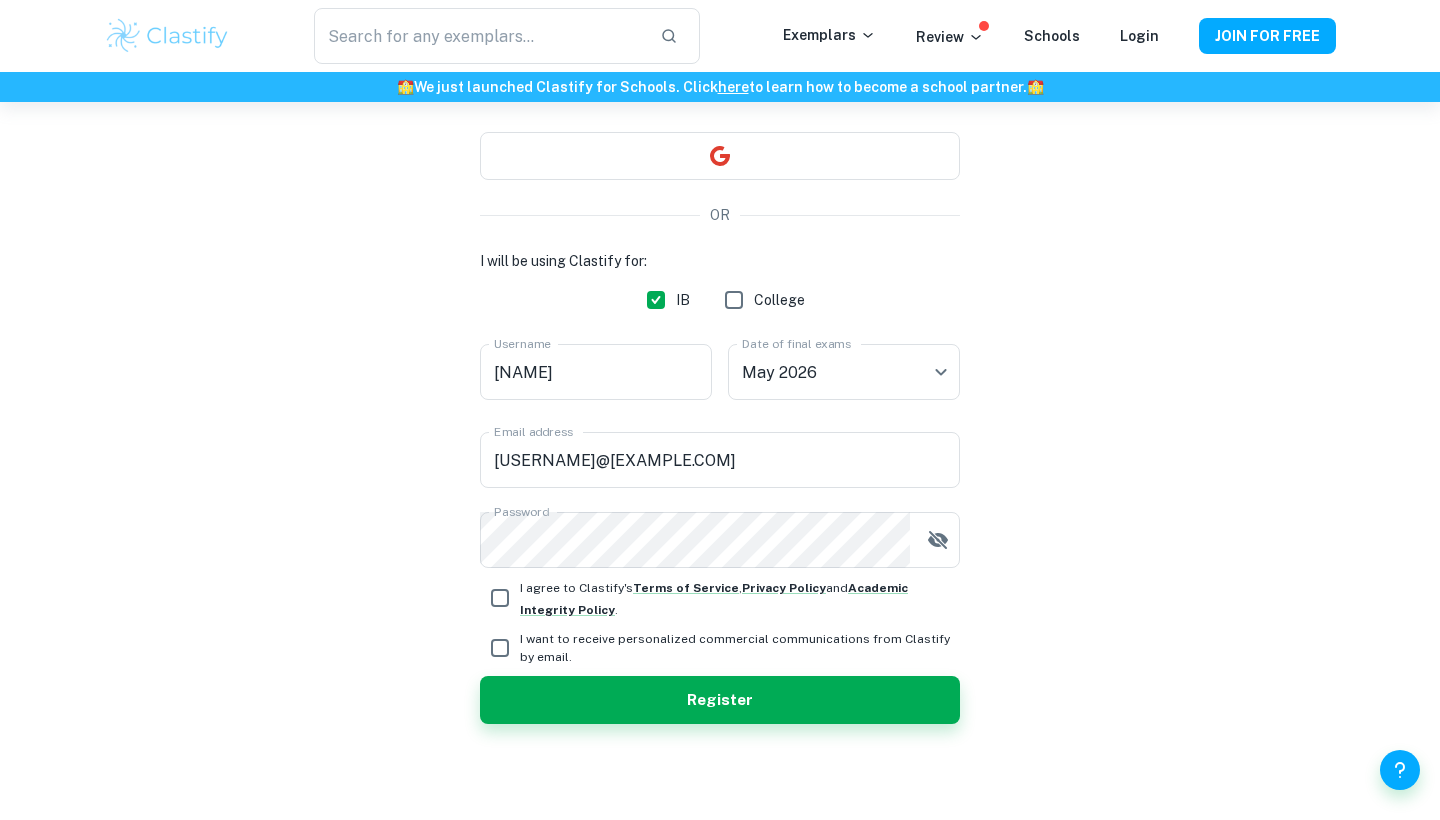 click on "I agree to Clastify's  Terms of Service ,  Privacy Policy  and  Academic Integrity Policy ." at bounding box center [500, 598] 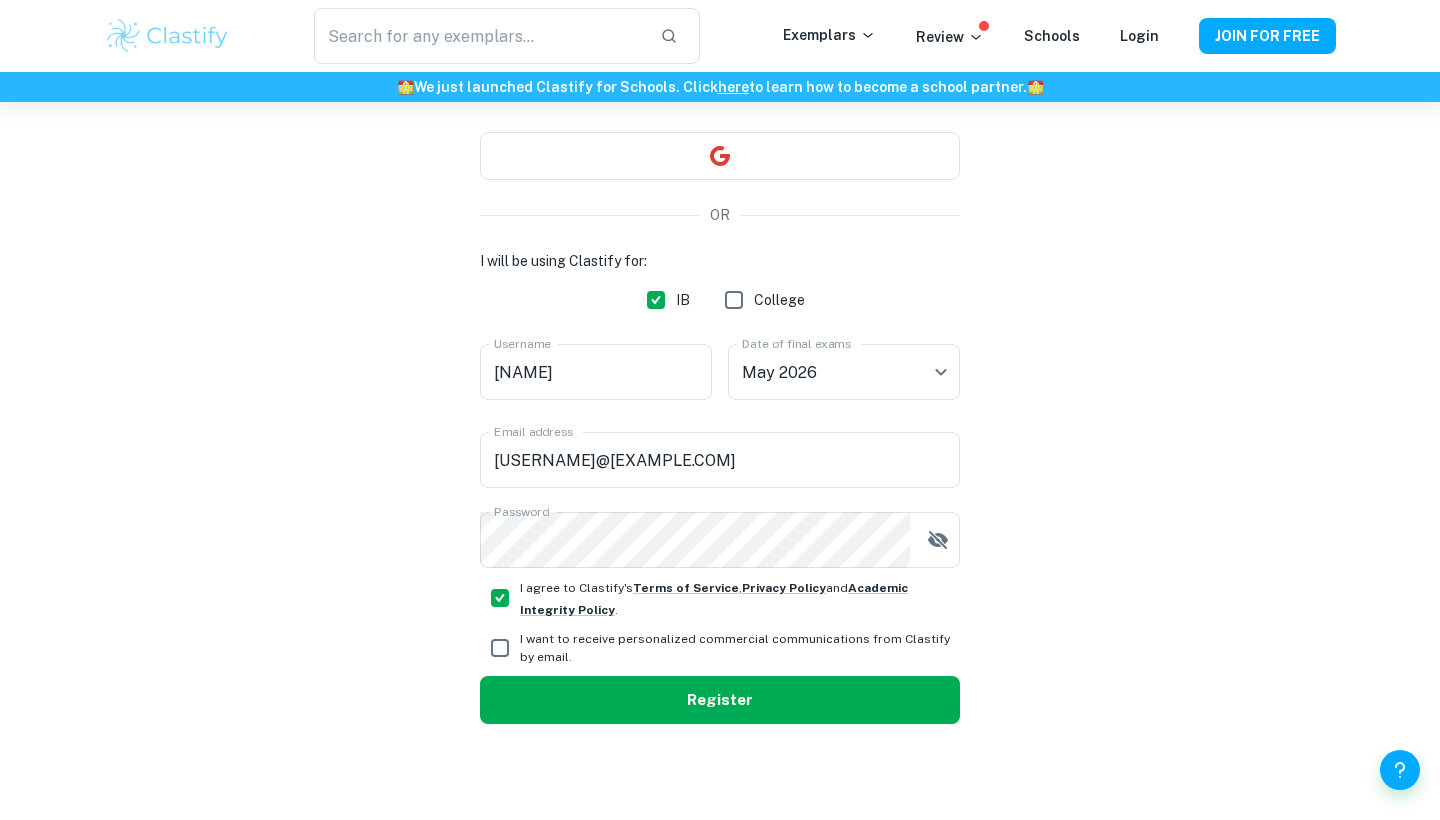 click on "Register" at bounding box center [720, 700] 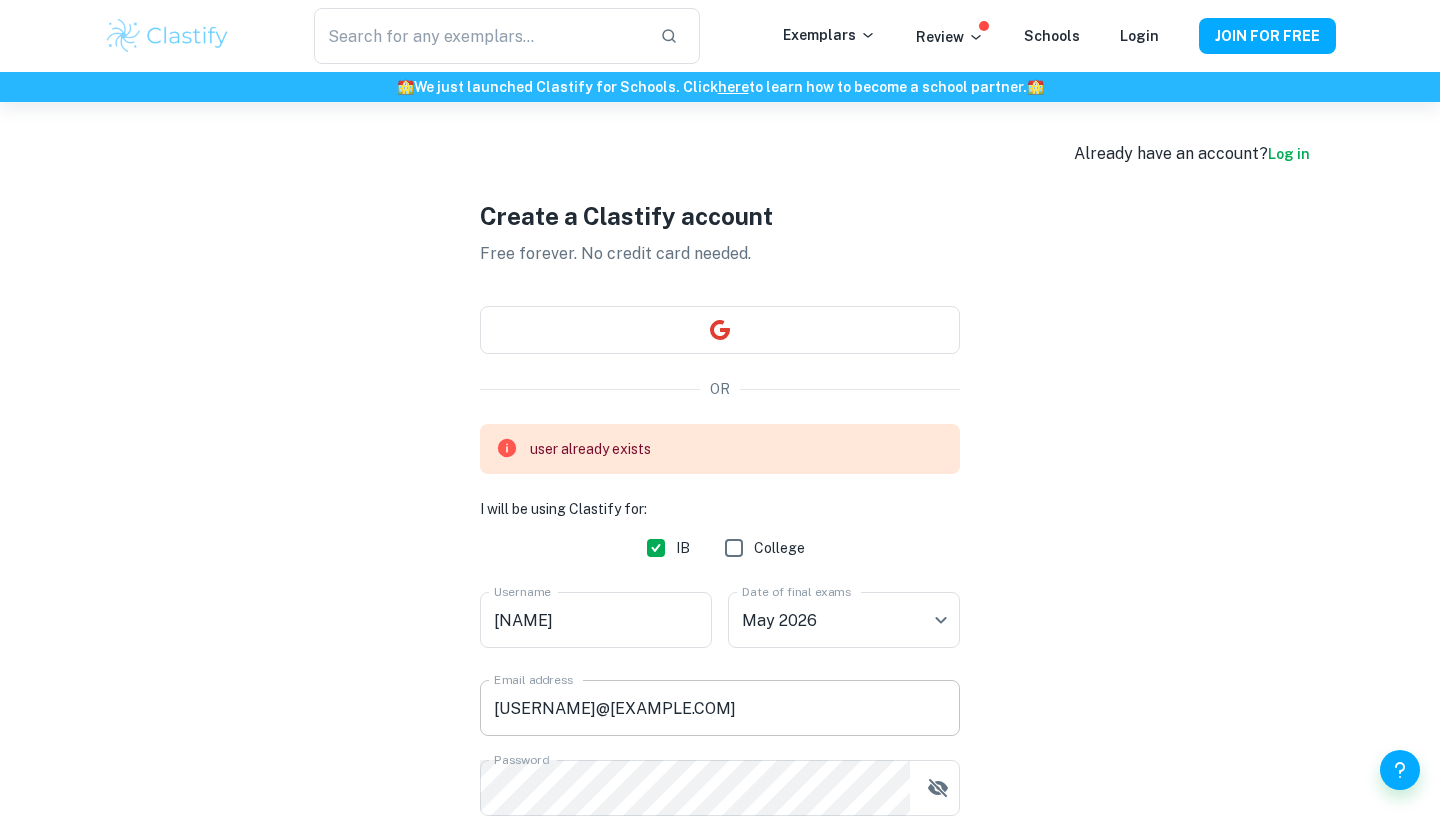 scroll, scrollTop: 0, scrollLeft: 0, axis: both 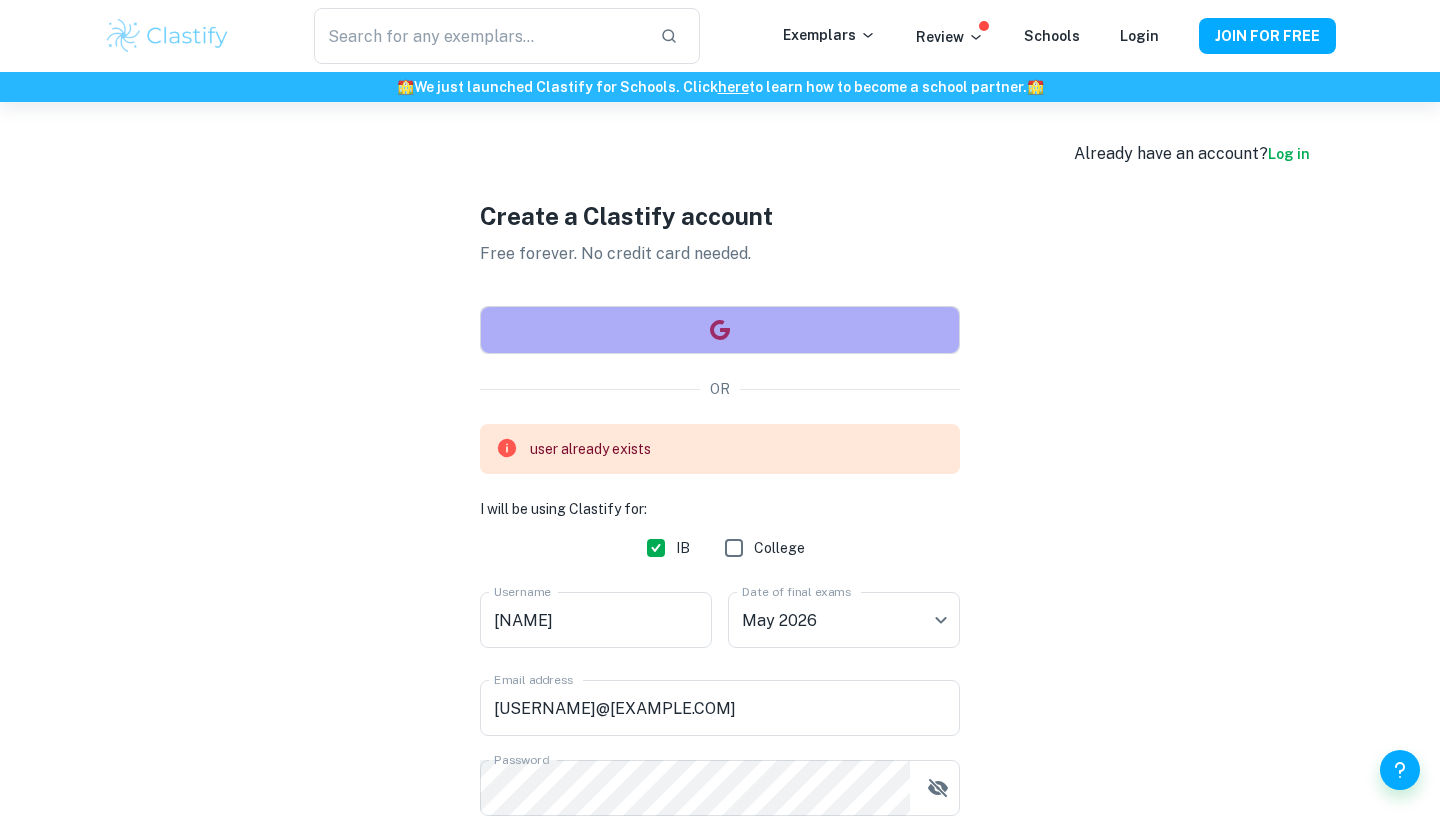 click at bounding box center [720, 330] 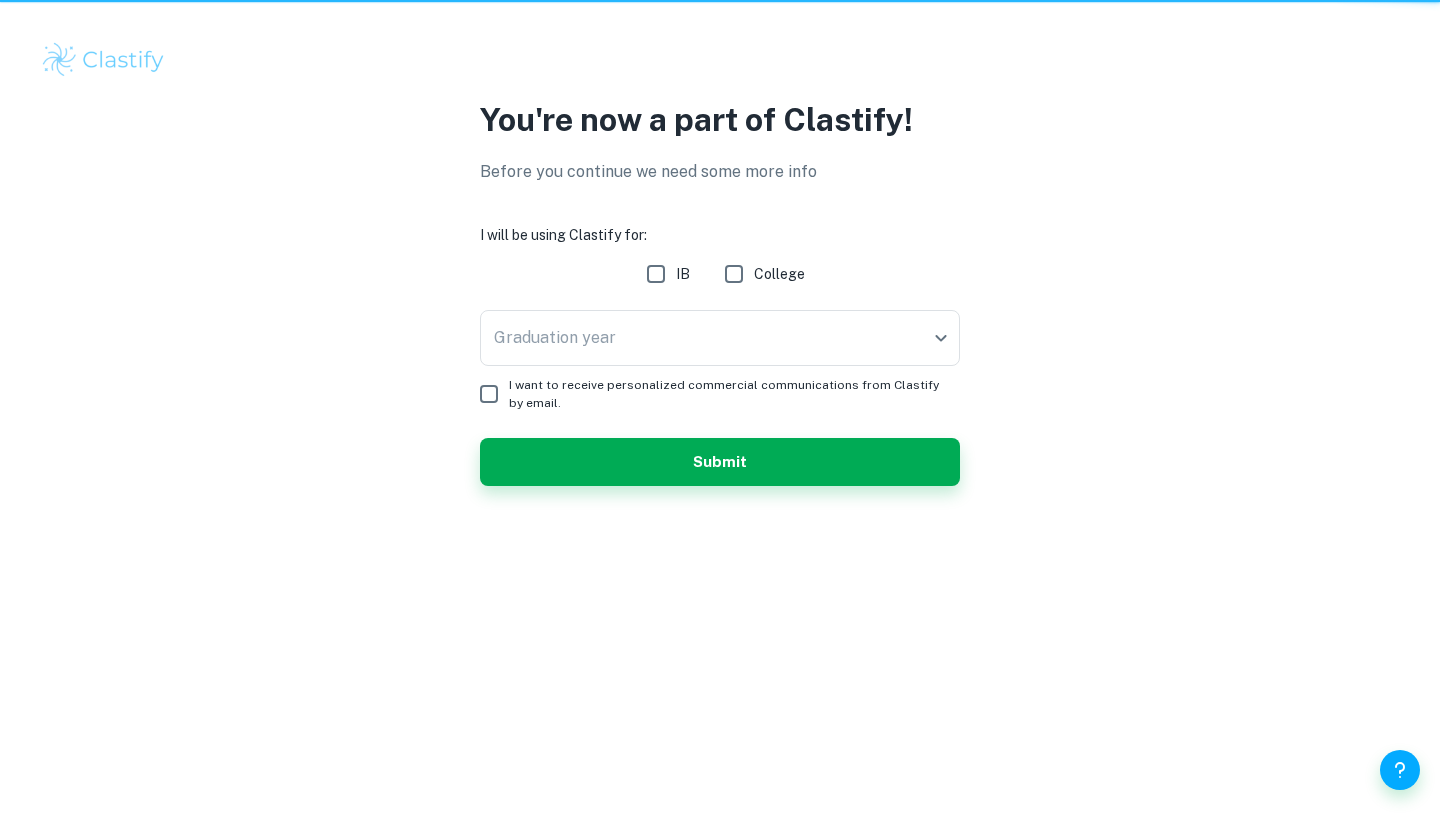 scroll, scrollTop: 0, scrollLeft: 0, axis: both 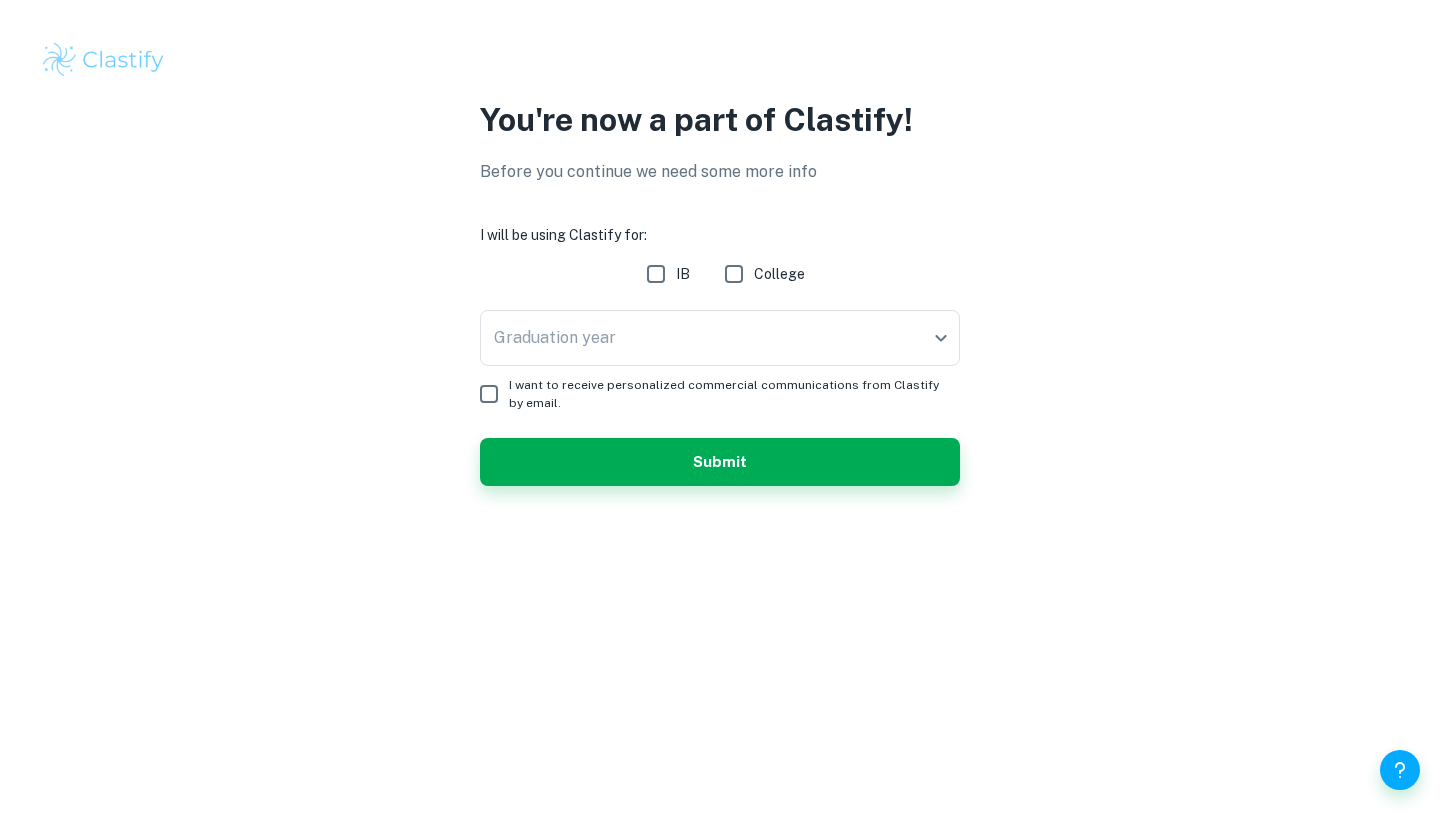 click on "IB" at bounding box center [656, 274] 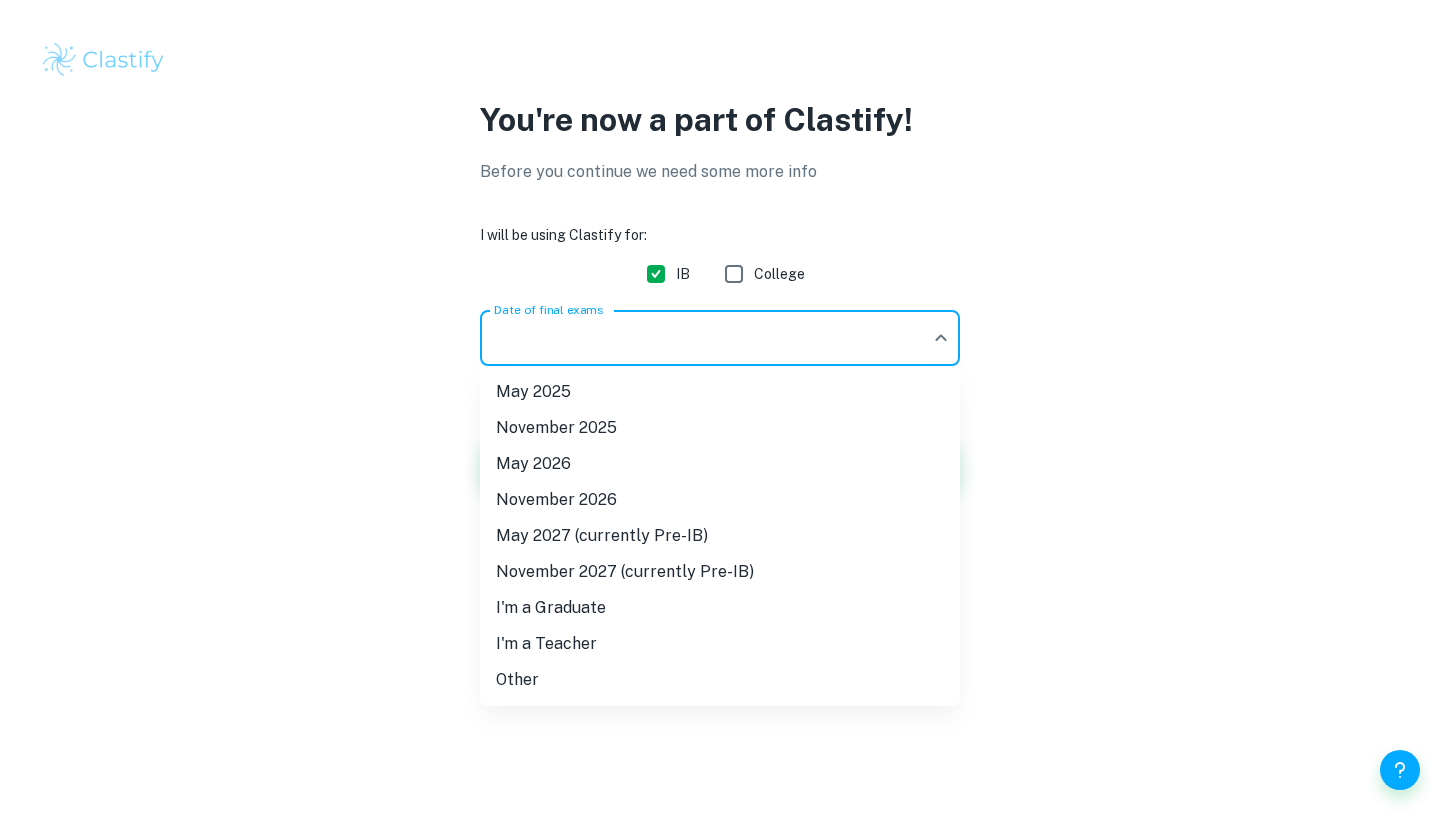 click on "We value your privacy We use cookies to enhance your browsing experience, serve personalised ads or content, and analyse our traffic. By clicking "Accept All", you consent to our use of cookies.   Cookie Policy Customise   Reject All   Accept All   Customise Consent Preferences   We use cookies to help you navigate efficiently and perform certain functions. You will find detailed information about all cookies under each consent category below. The cookies that are categorised as "Necessary" are stored on your browser as they are essential for enabling the basic functionalities of the site. ...  Show more For more information on how Google's third-party cookies operate and handle your data, see:   Google Privacy Policy Necessary Always Active Necessary cookies are required to enable the basic features of this site, such as providing secure log-in or adjusting your consent preferences. These cookies do not store any personally identifiable data. Functional Analytics Performance Advertisement Uncategorised" at bounding box center [720, 410] 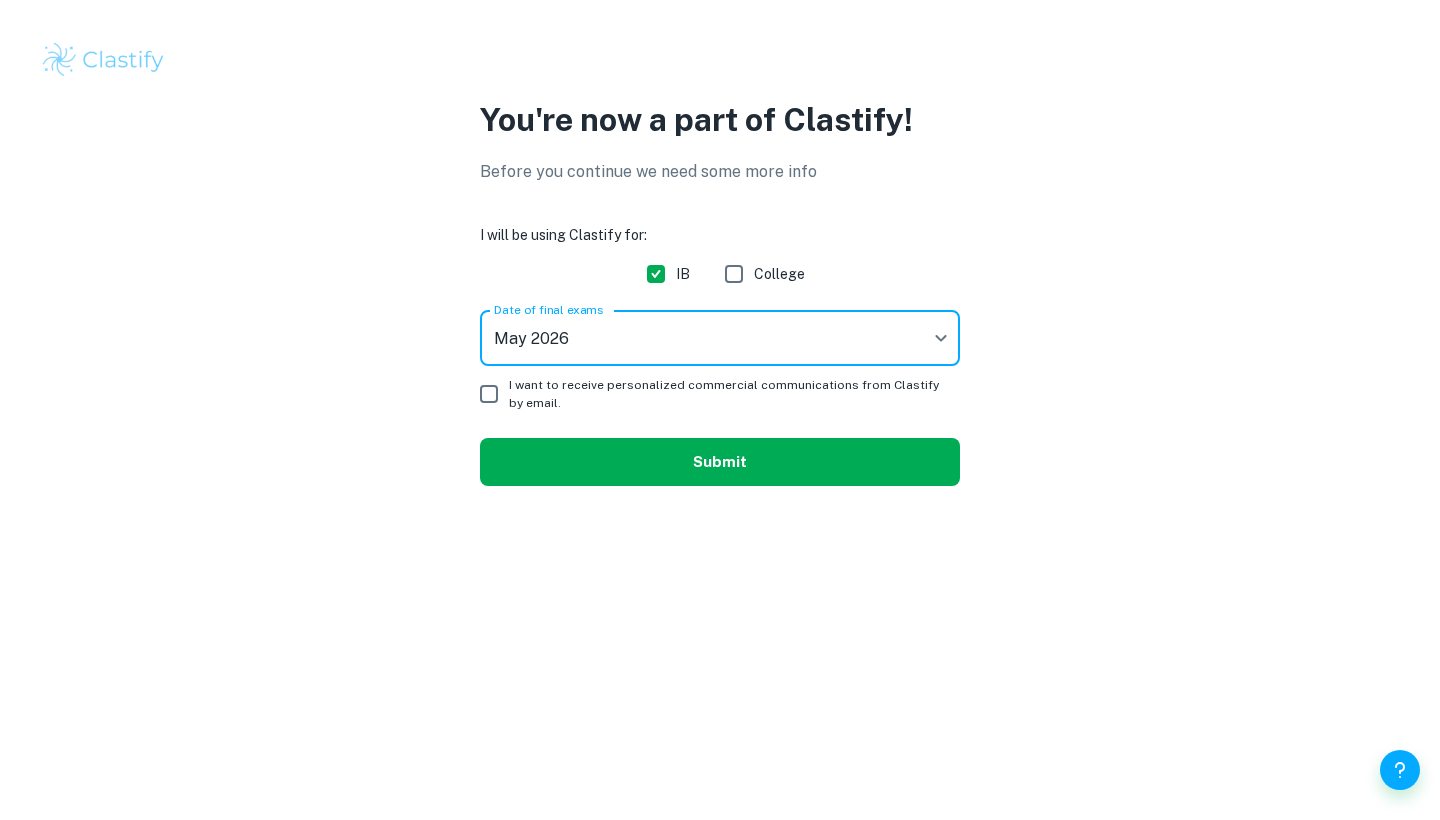 click on "Submit" at bounding box center (720, 462) 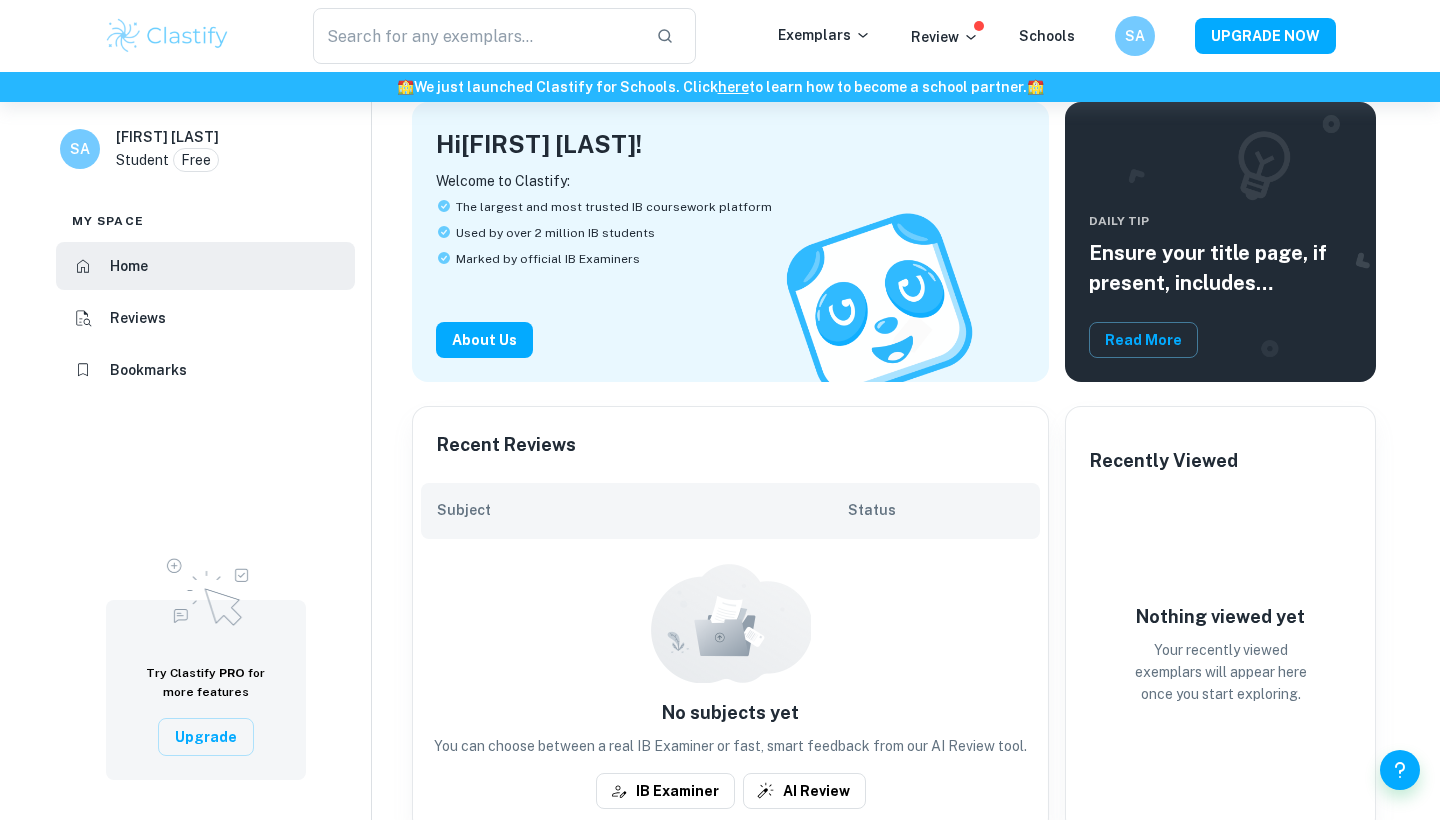 scroll, scrollTop: 24, scrollLeft: 0, axis: vertical 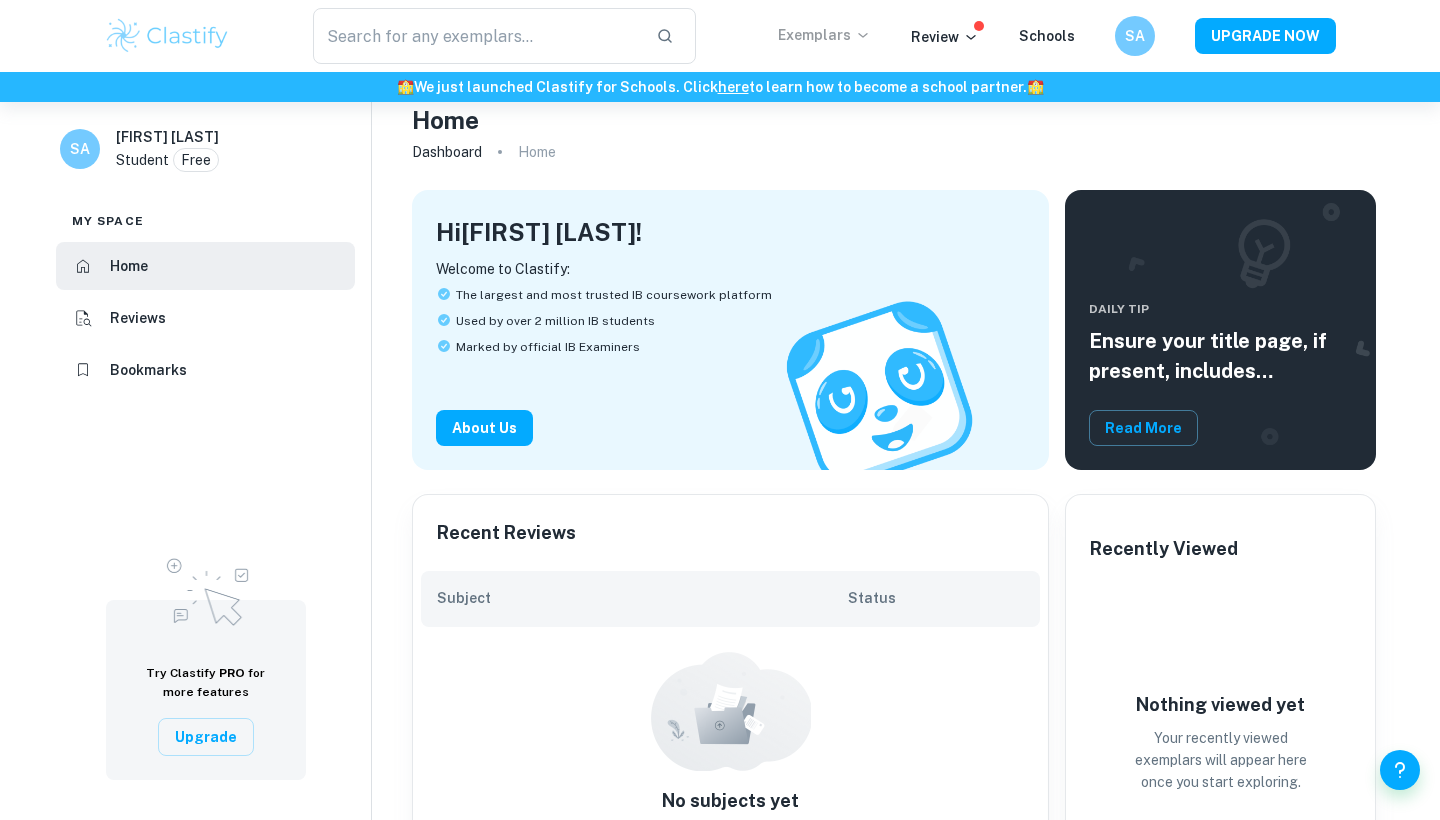 click 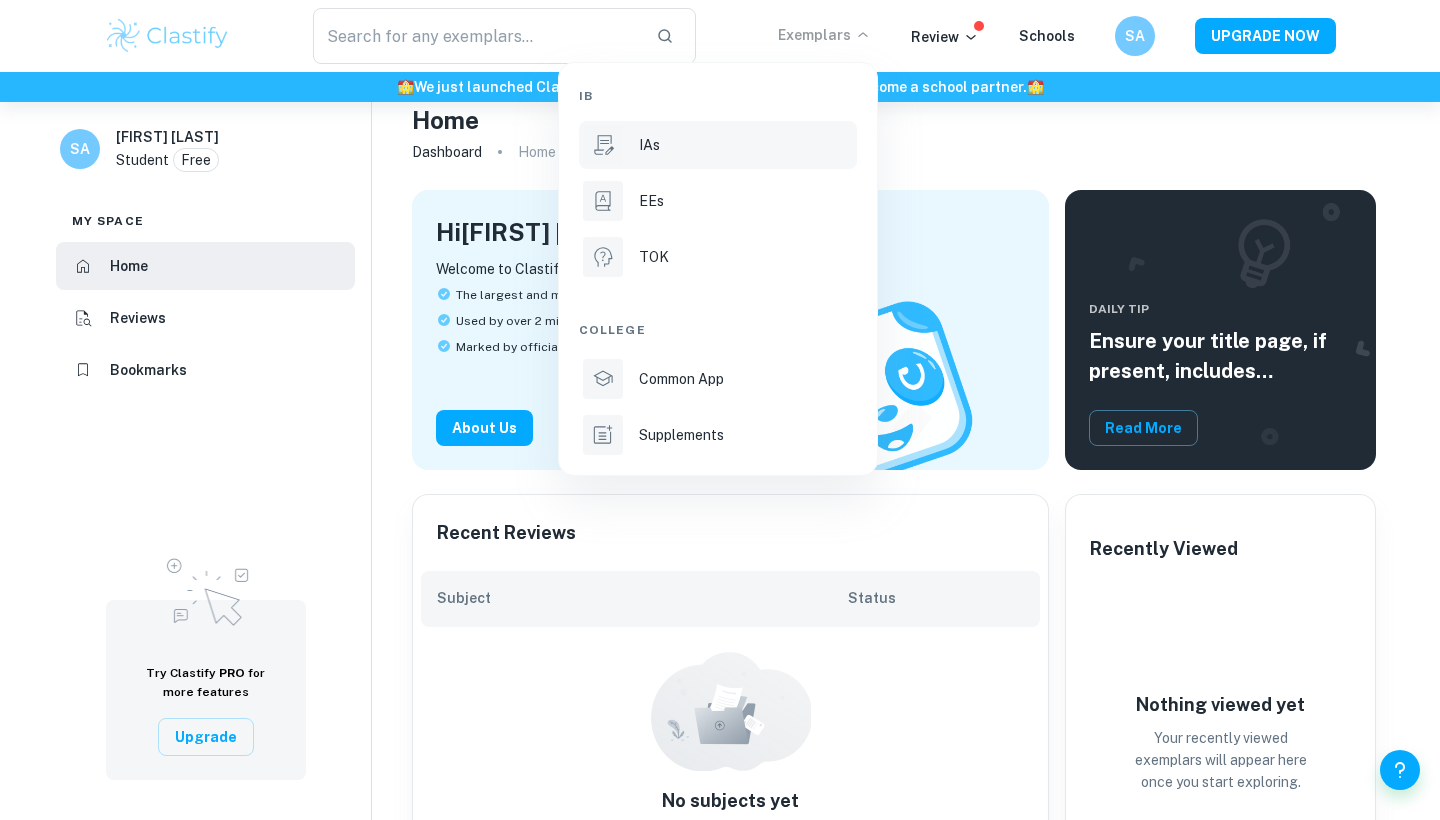 click on "IAs" at bounding box center [718, 145] 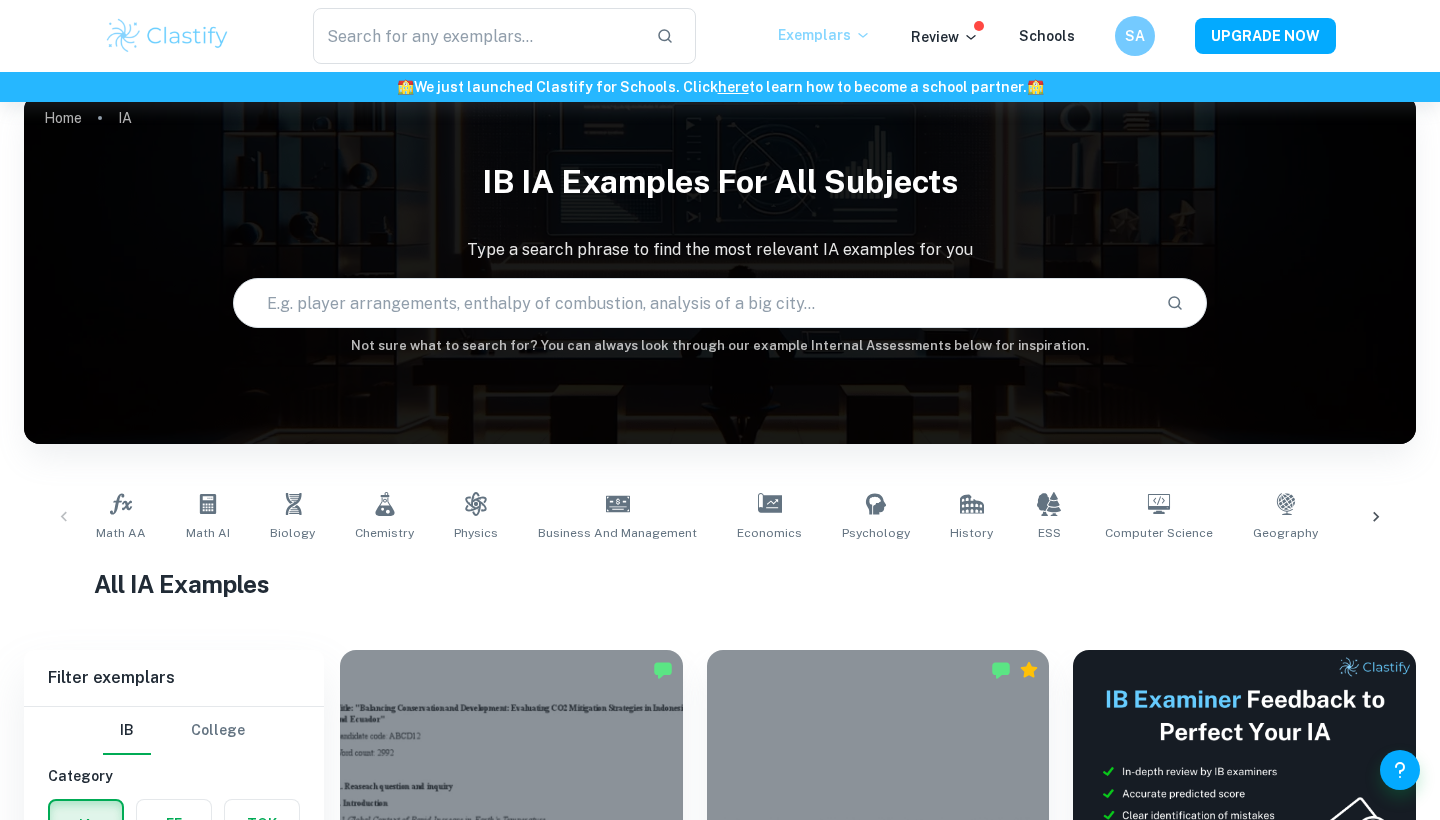 scroll, scrollTop: 0, scrollLeft: 0, axis: both 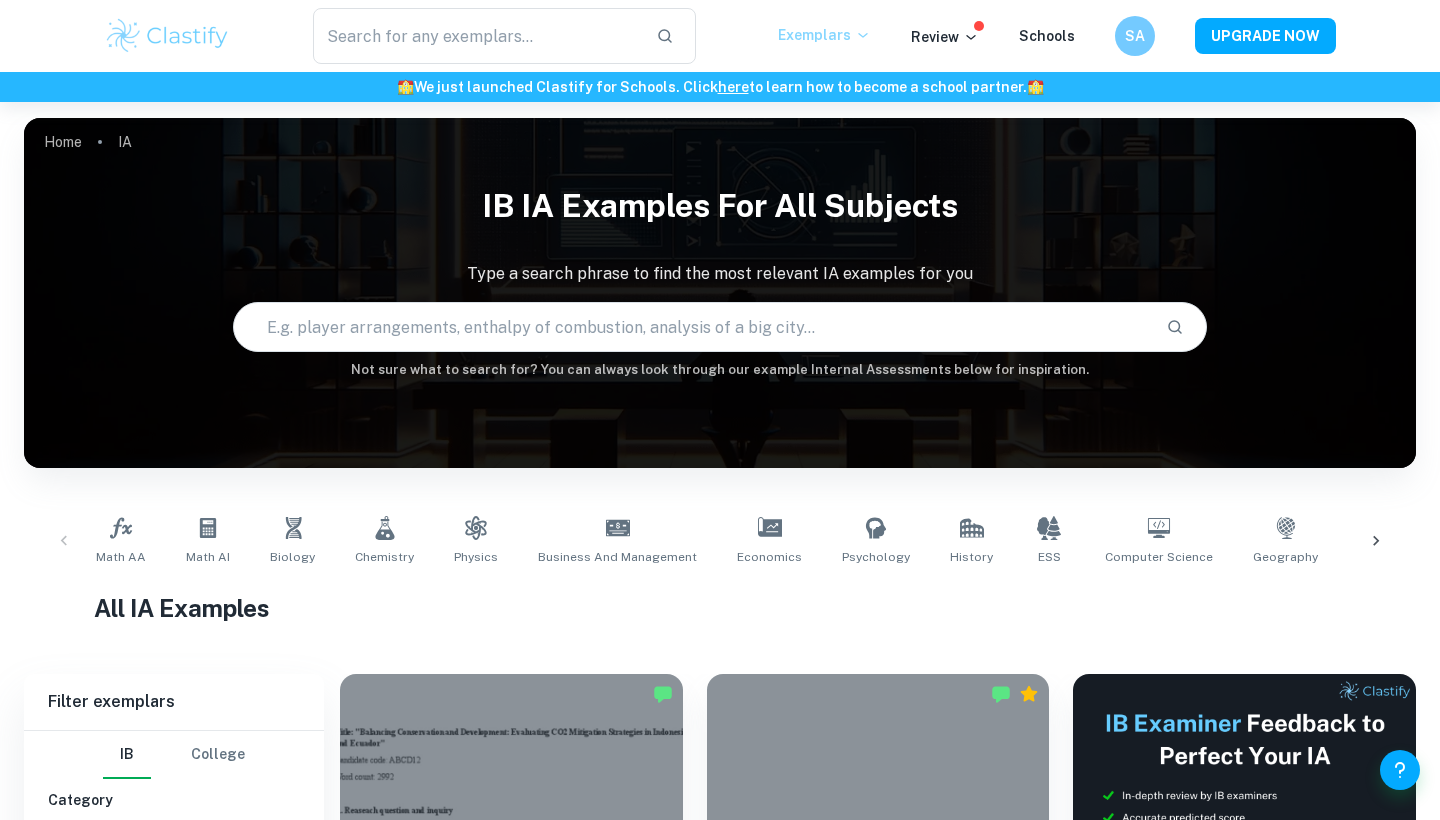 click on "Home IA IB IA examples for all subjects Type a search phrase to find the most relevant    IA    examples for you ​ Not sure what to search for? You can always look through our example Internal Assessments below for inspiration." at bounding box center (720, 118) 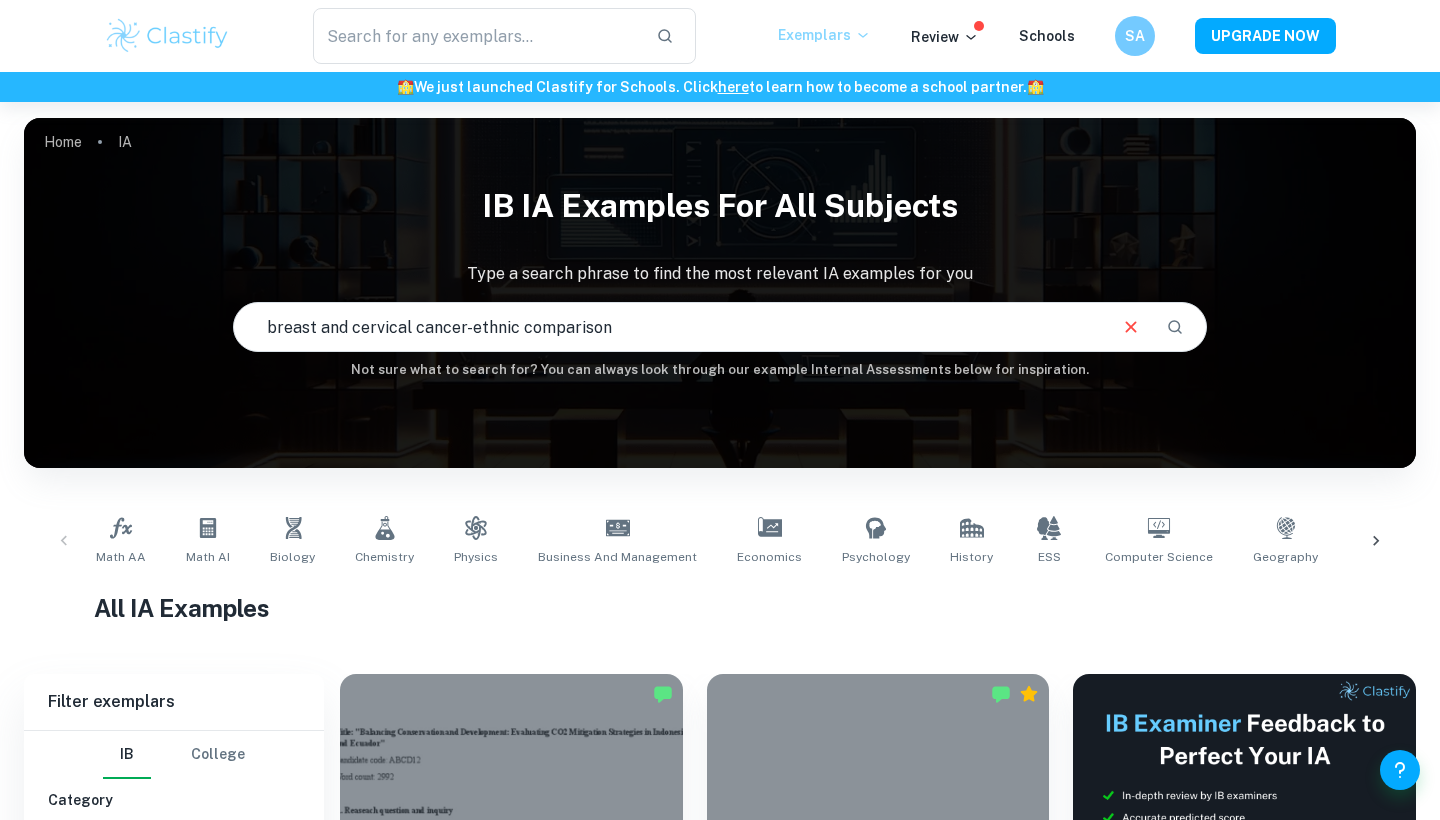 type on "breast and cervical cancer-ethnic comparison" 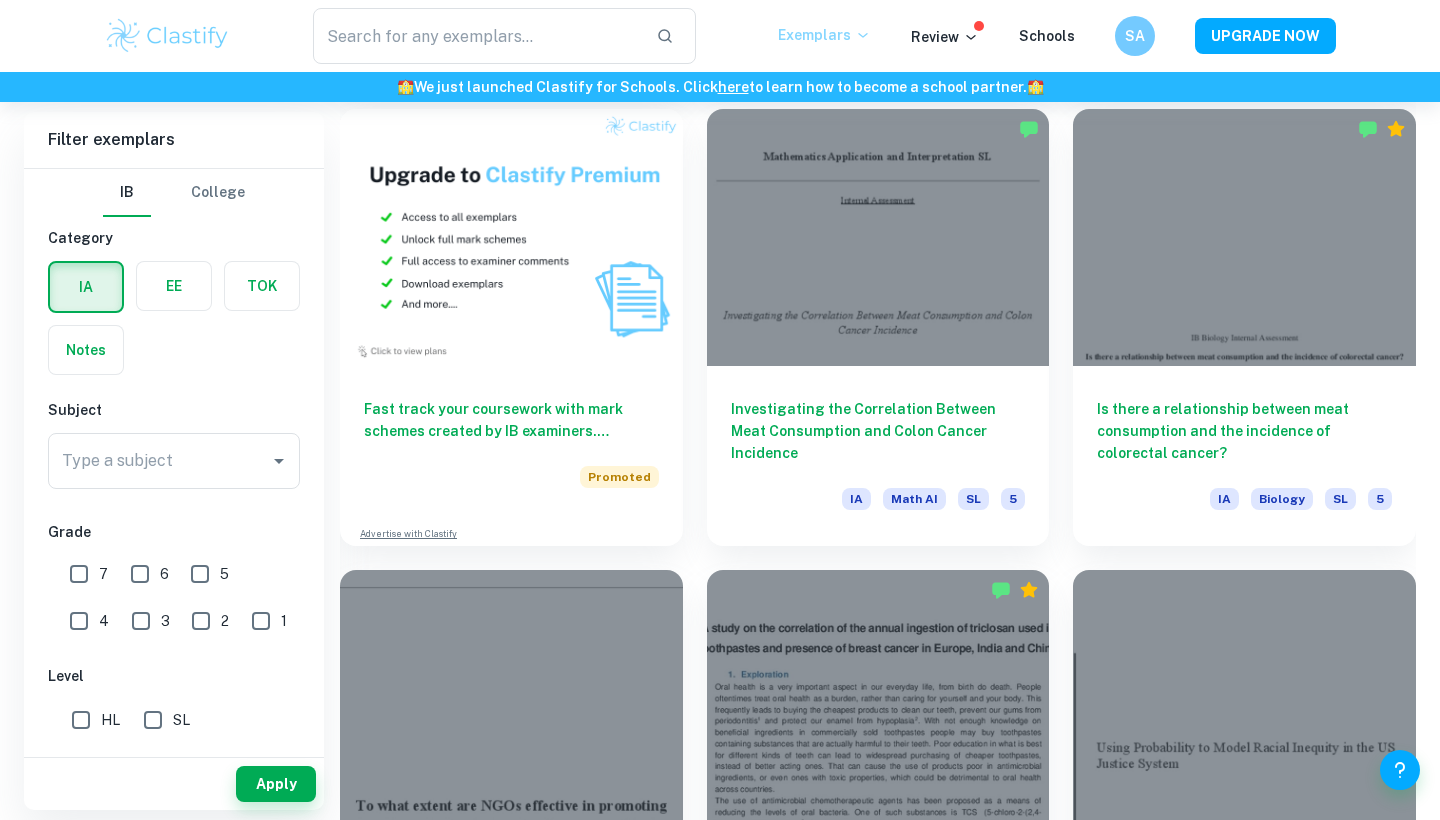 scroll, scrollTop: 1488, scrollLeft: 0, axis: vertical 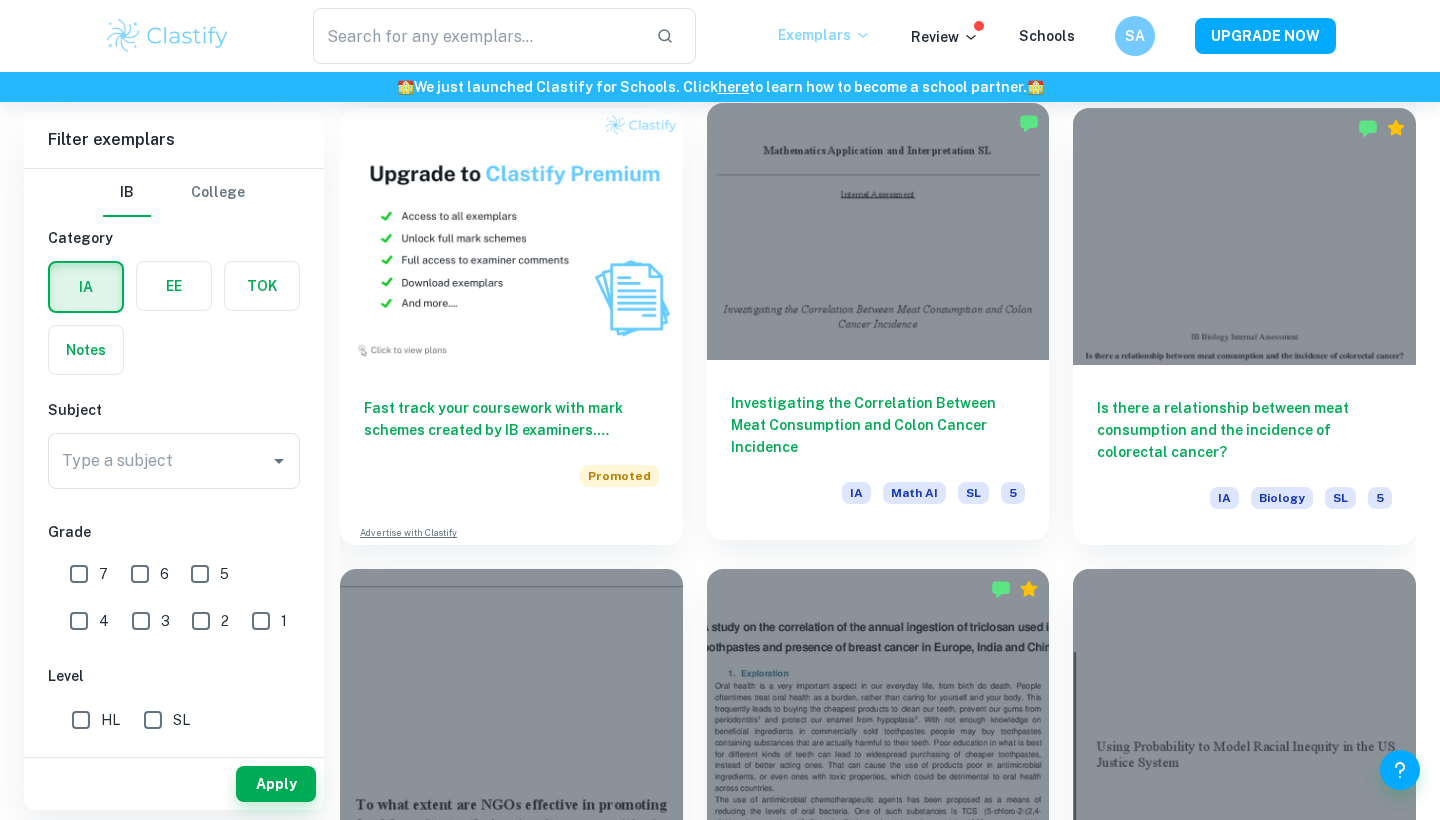 click on "Investigating the Correlation Between Meat Consumption and Colon Cancer Incidence" at bounding box center [878, 425] 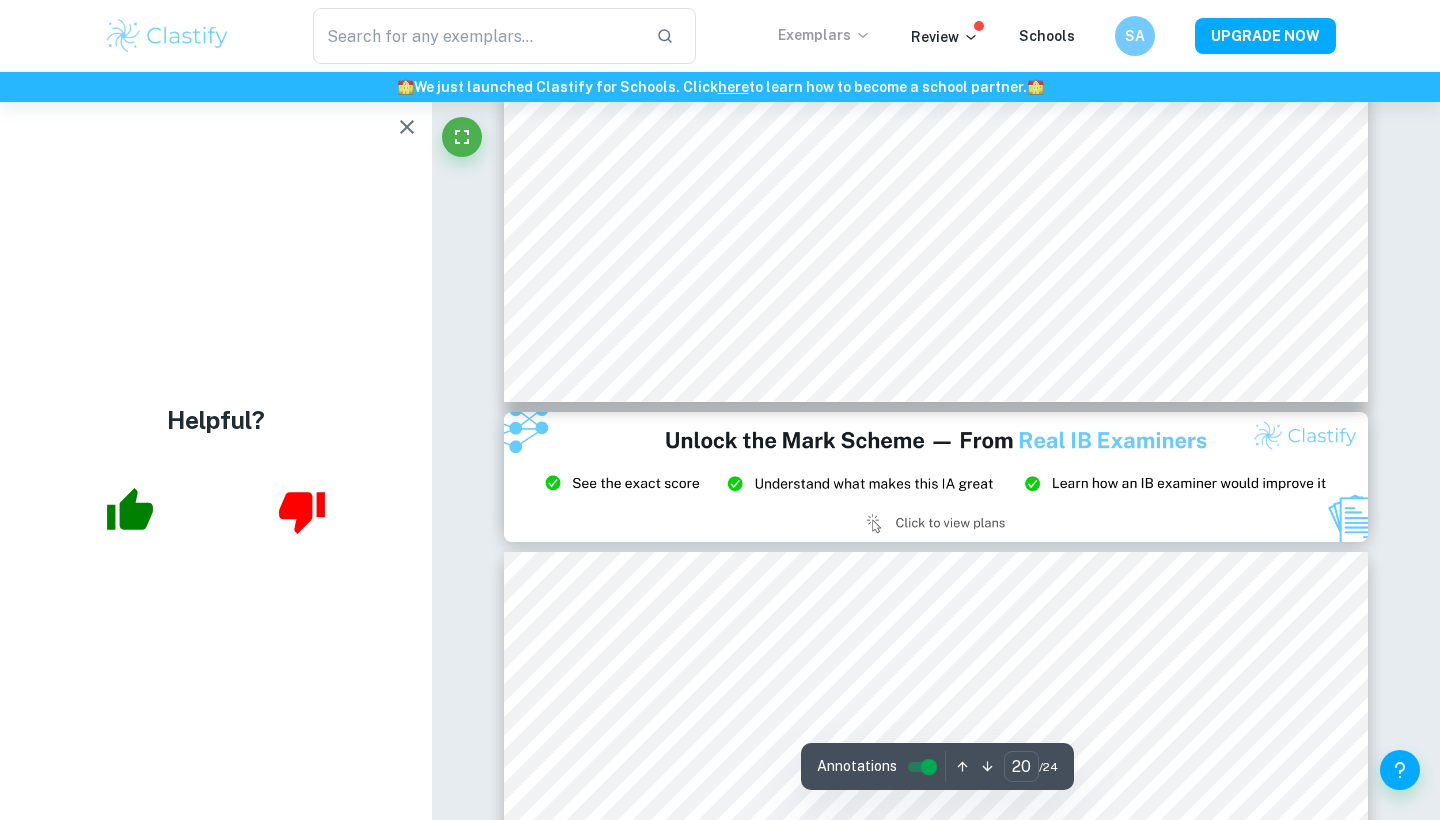 scroll, scrollTop: 22830, scrollLeft: 0, axis: vertical 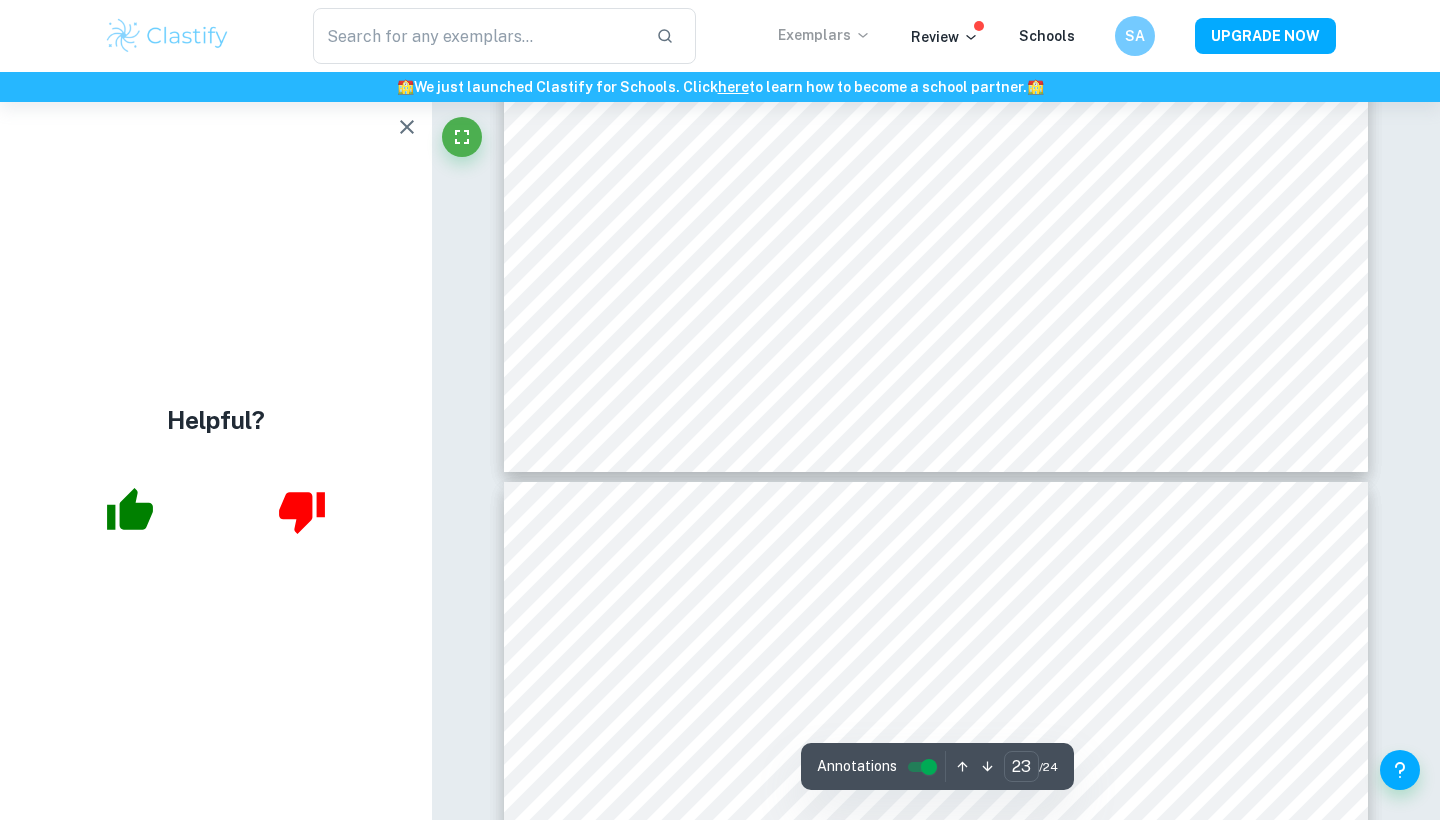 type on "24" 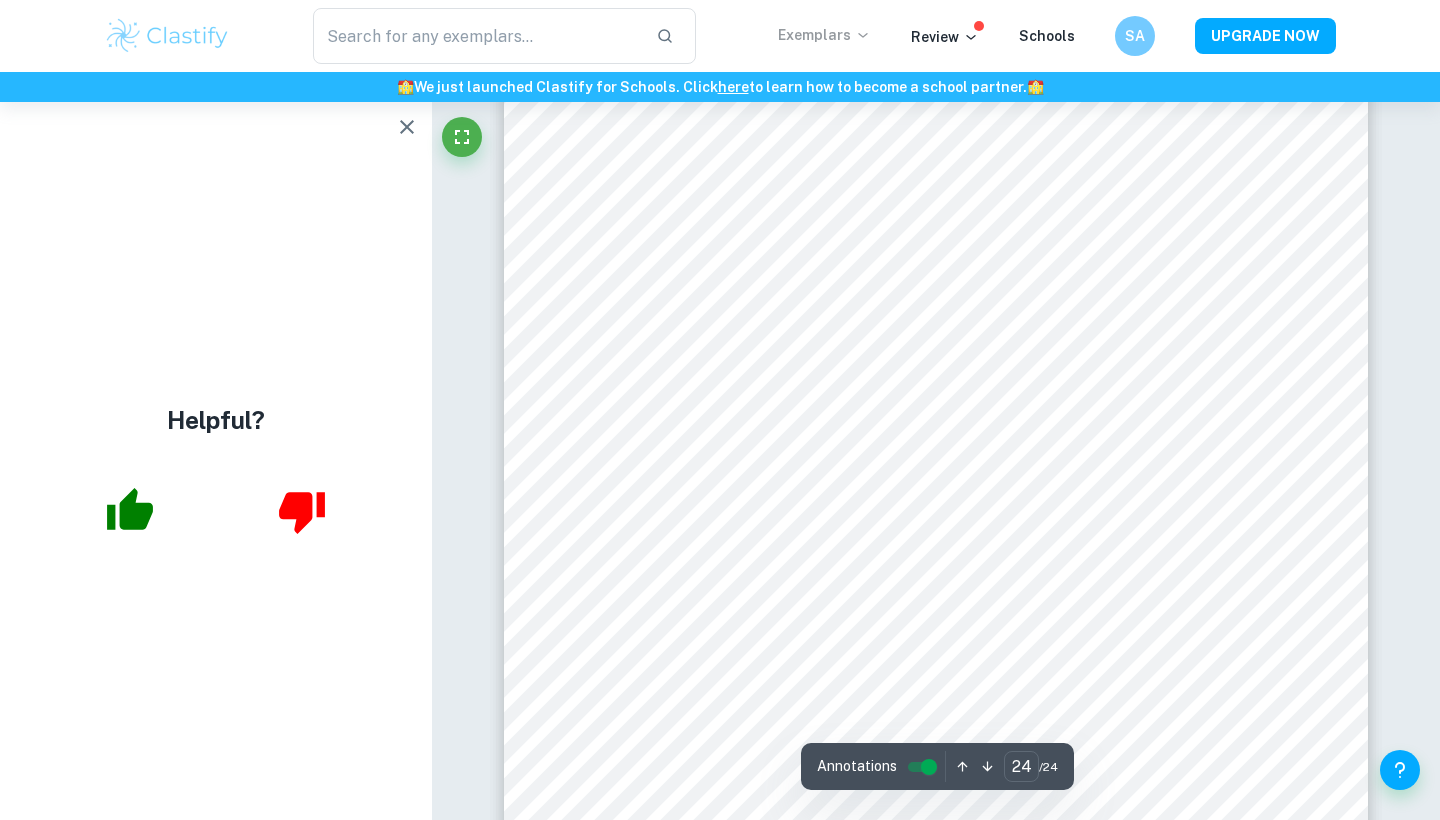 scroll, scrollTop: 26823, scrollLeft: 0, axis: vertical 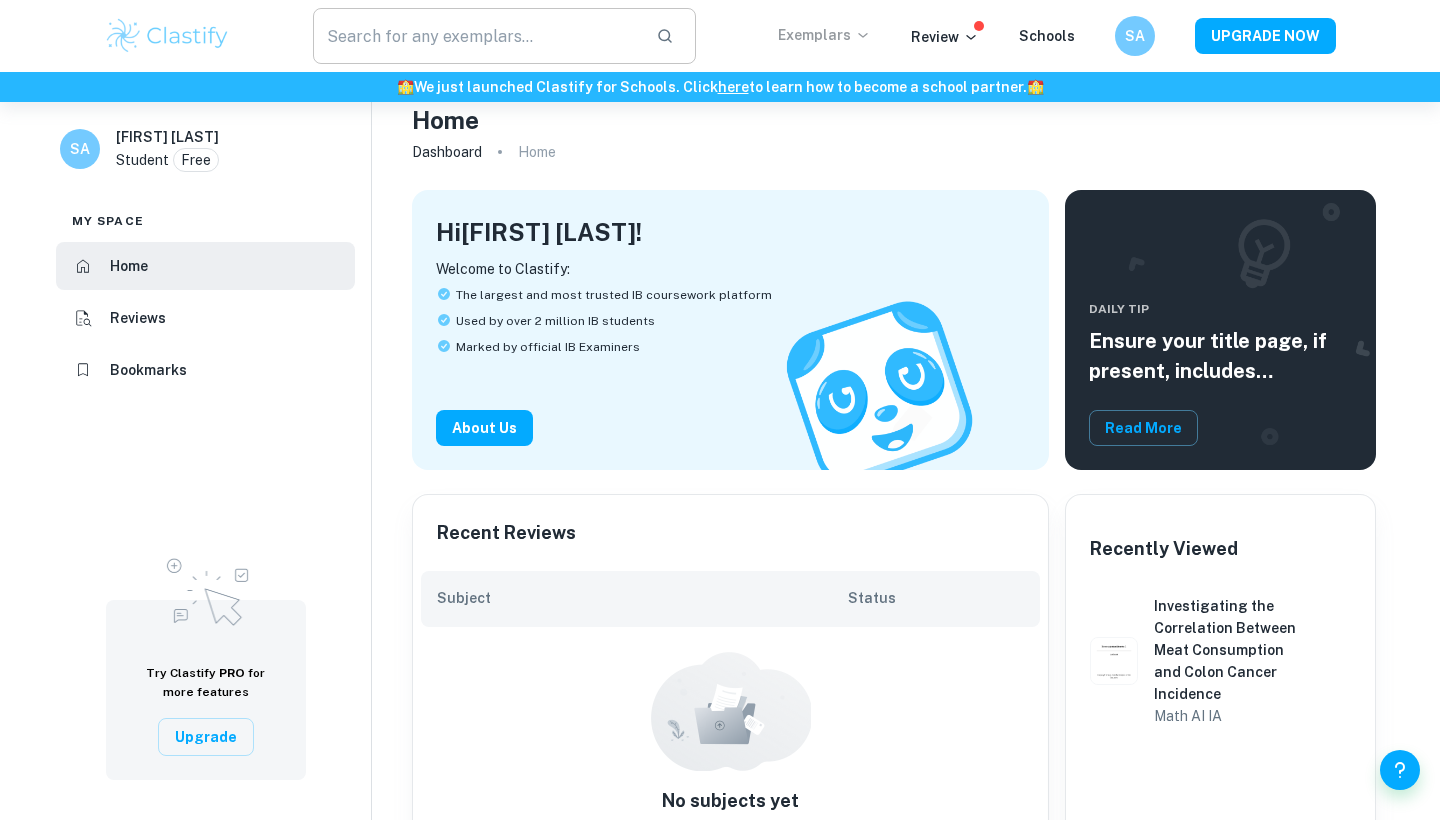click at bounding box center (476, 36) 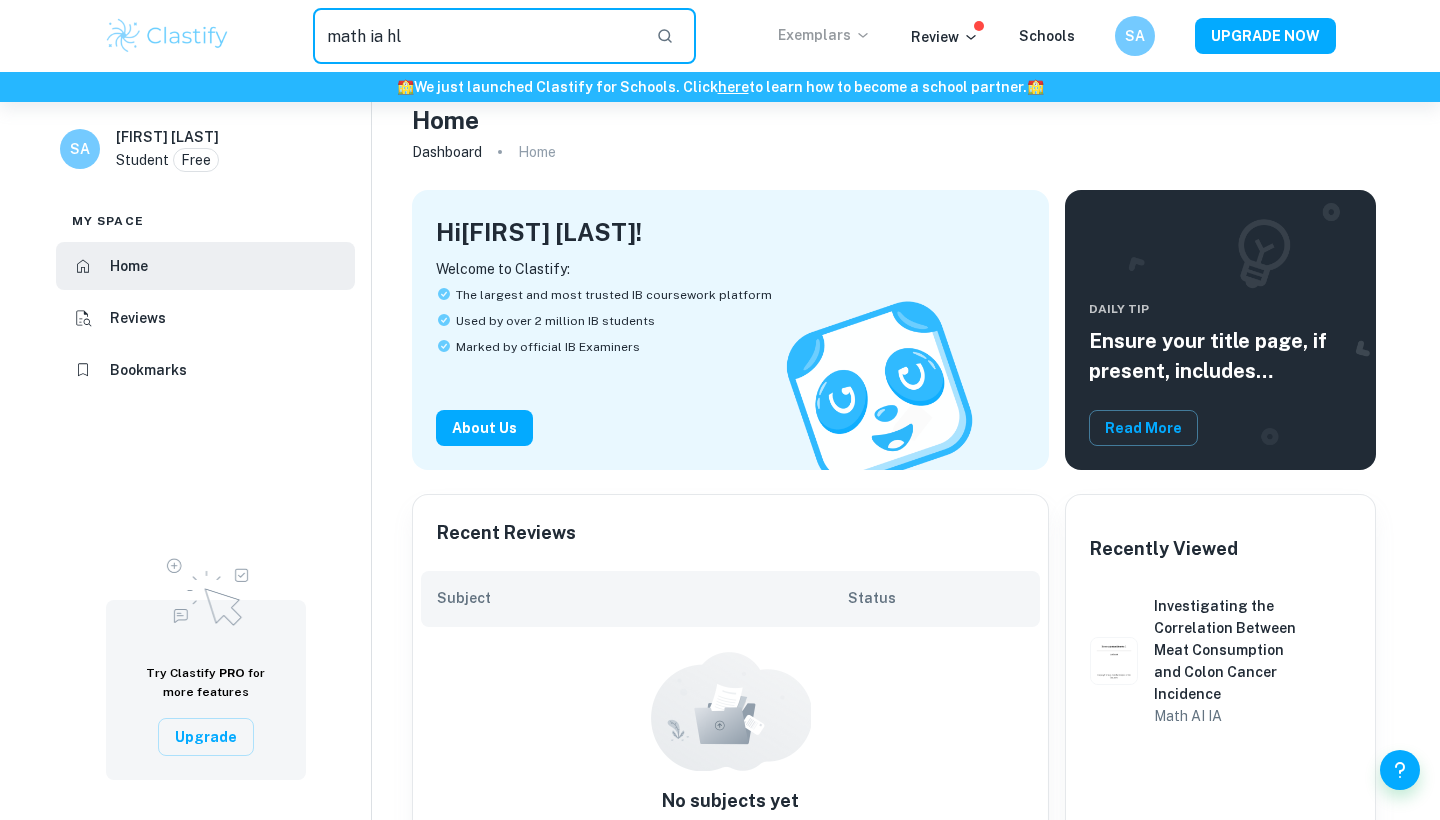type on "math ia hl" 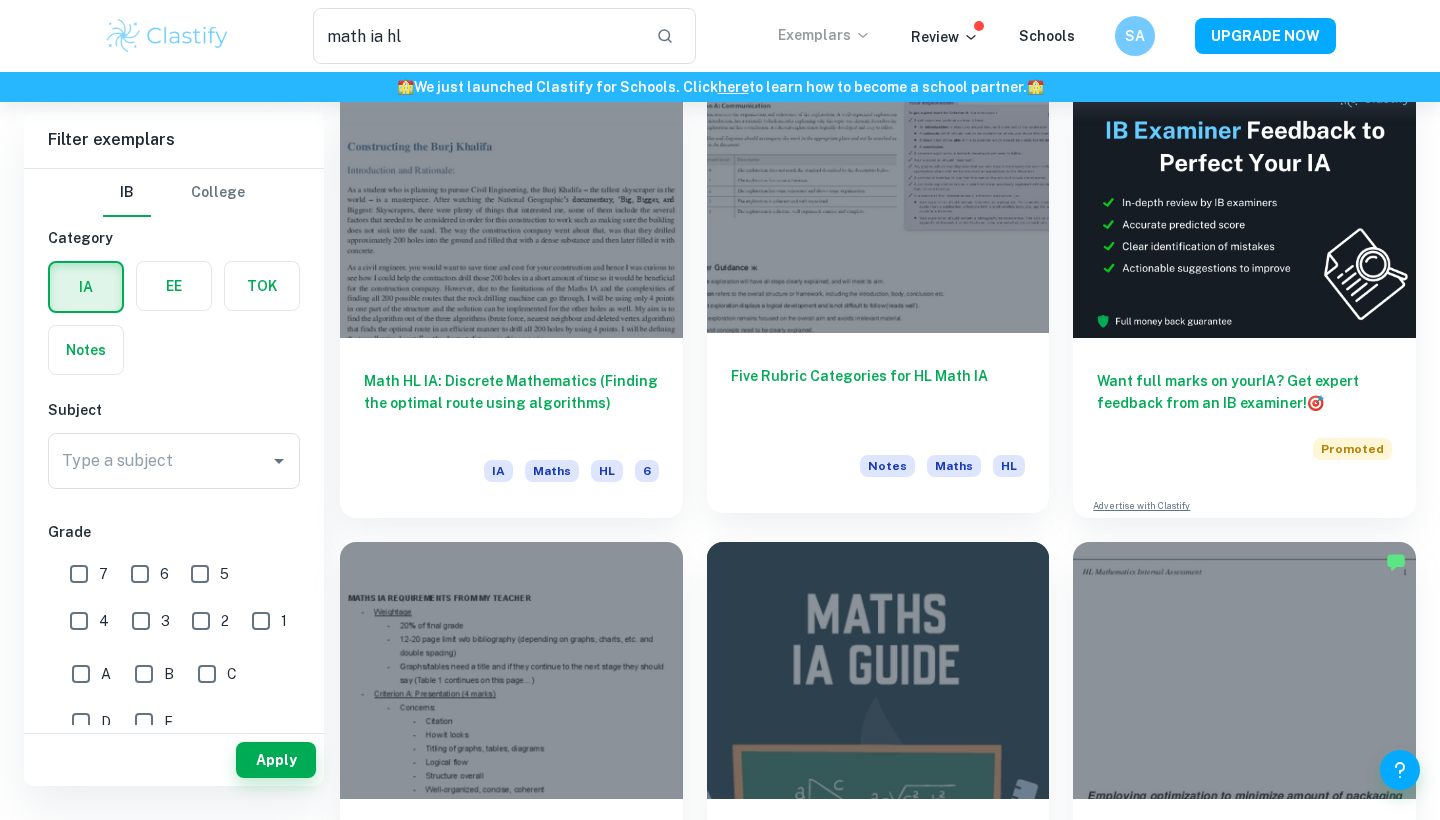 scroll, scrollTop: 86, scrollLeft: 0, axis: vertical 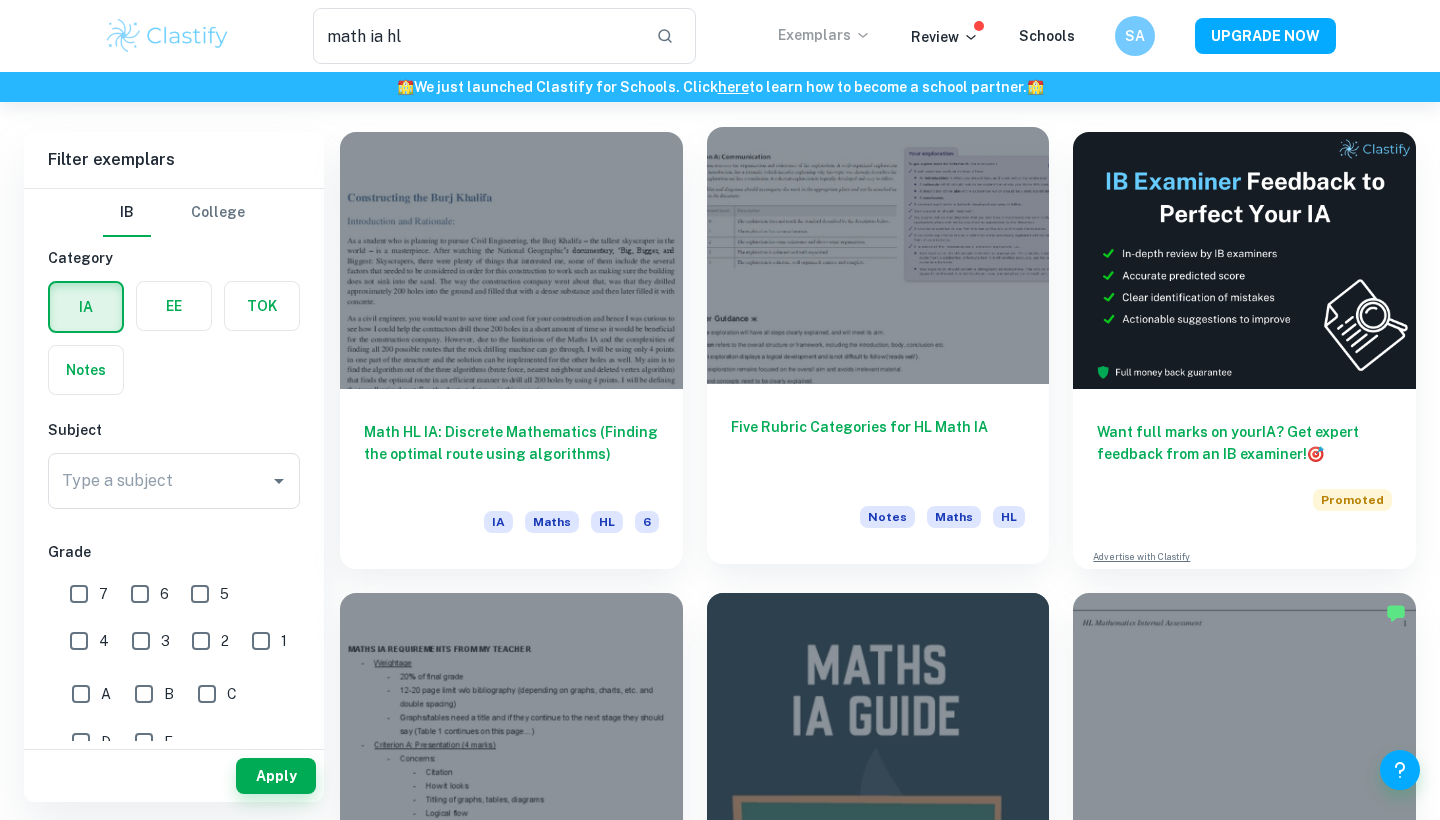 click on "Five Rubric Categories for HL Math IA Notes Maths HL" at bounding box center (878, 474) 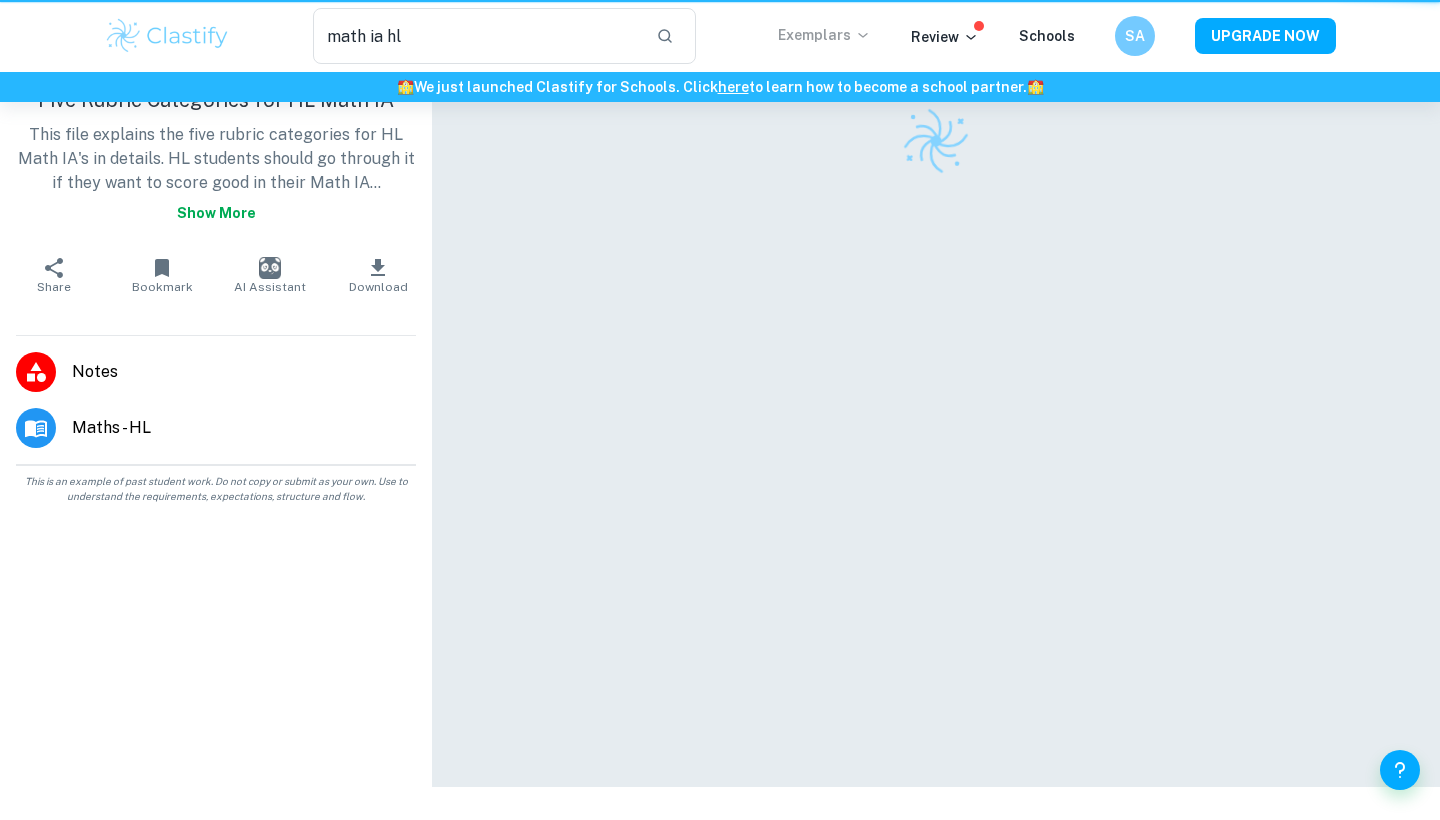 type 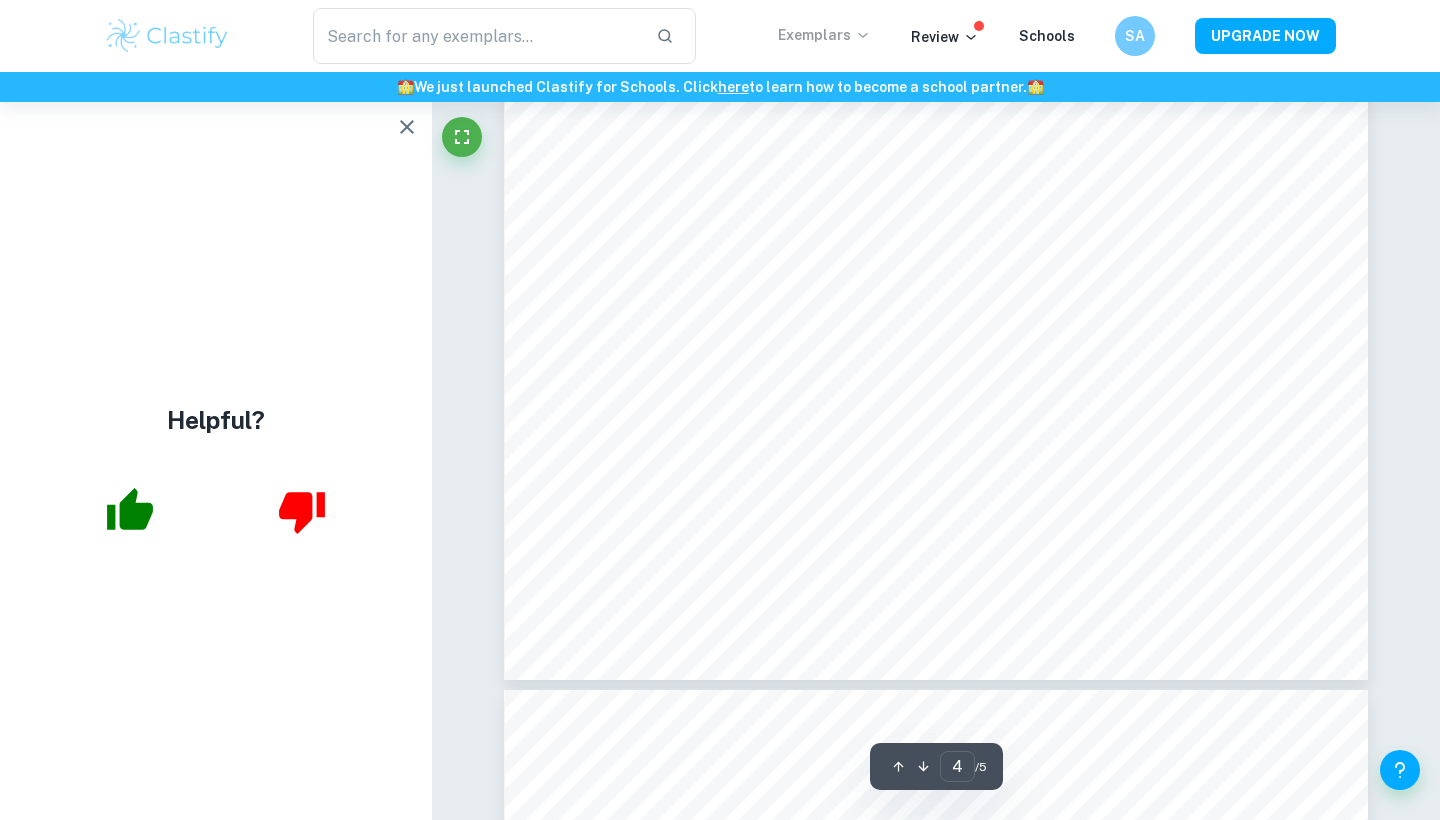 scroll, scrollTop: 2407, scrollLeft: 1, axis: both 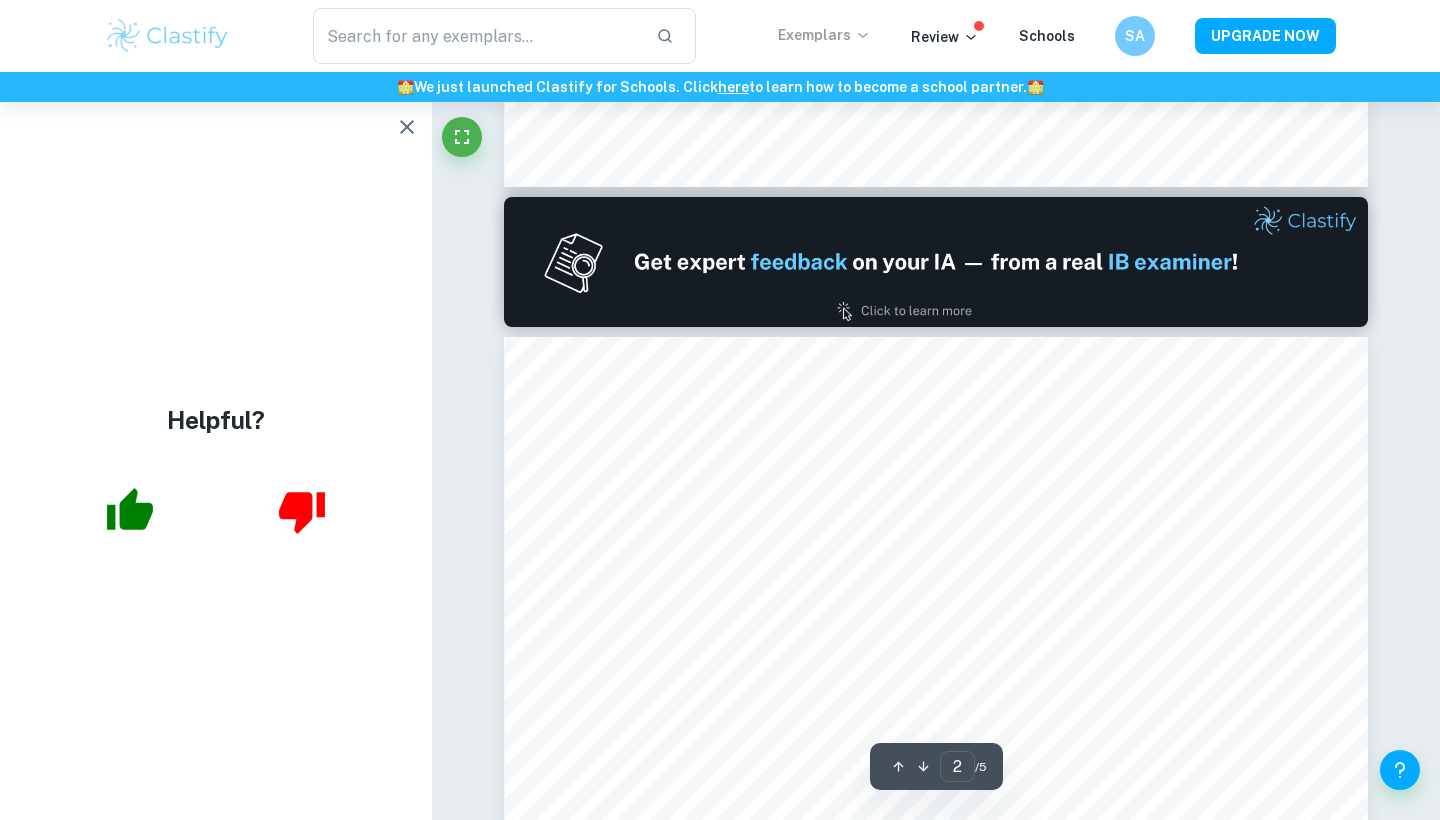 type on "1" 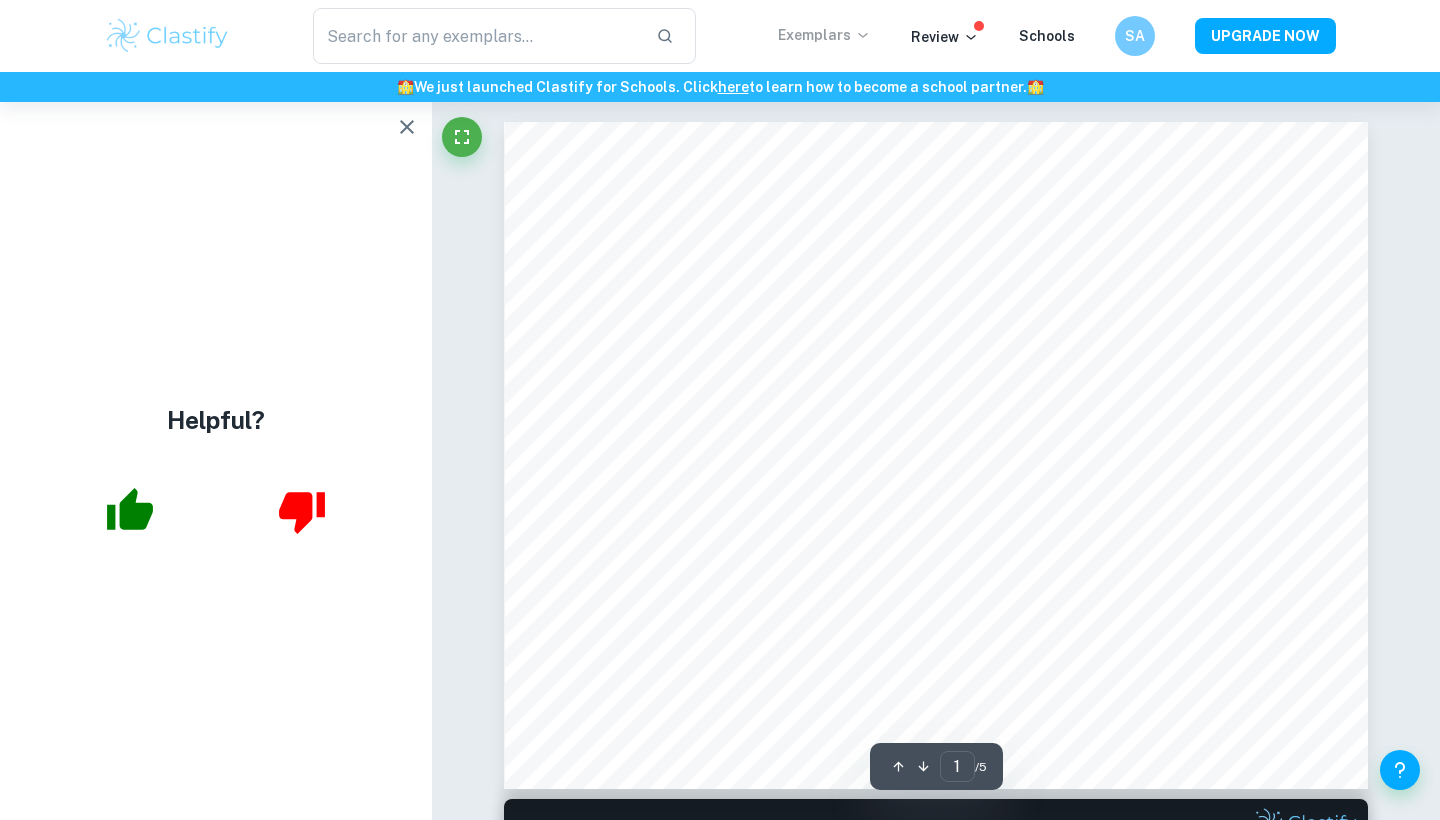 scroll, scrollTop: 0, scrollLeft: 0, axis: both 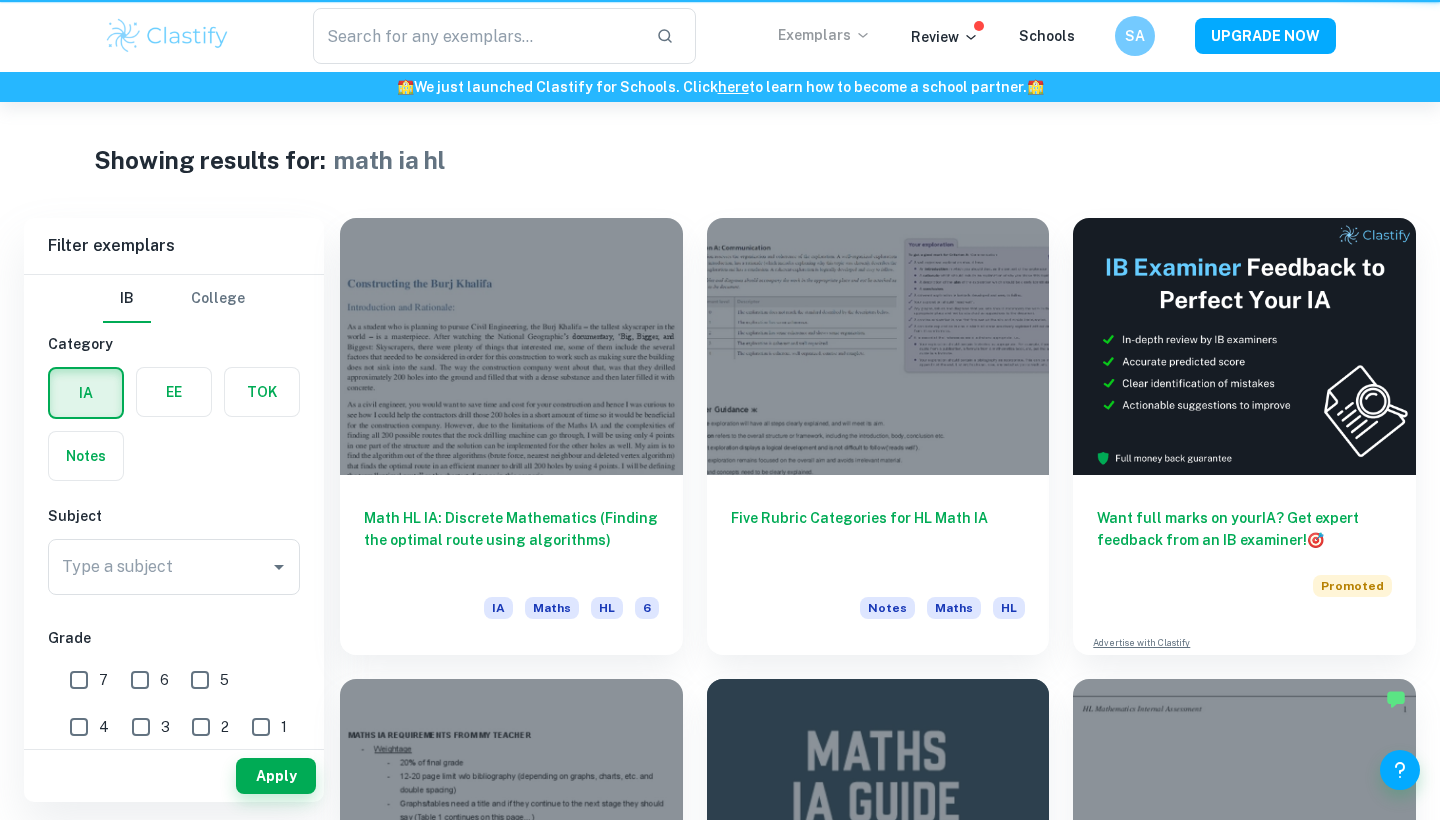 type on "math ia hl" 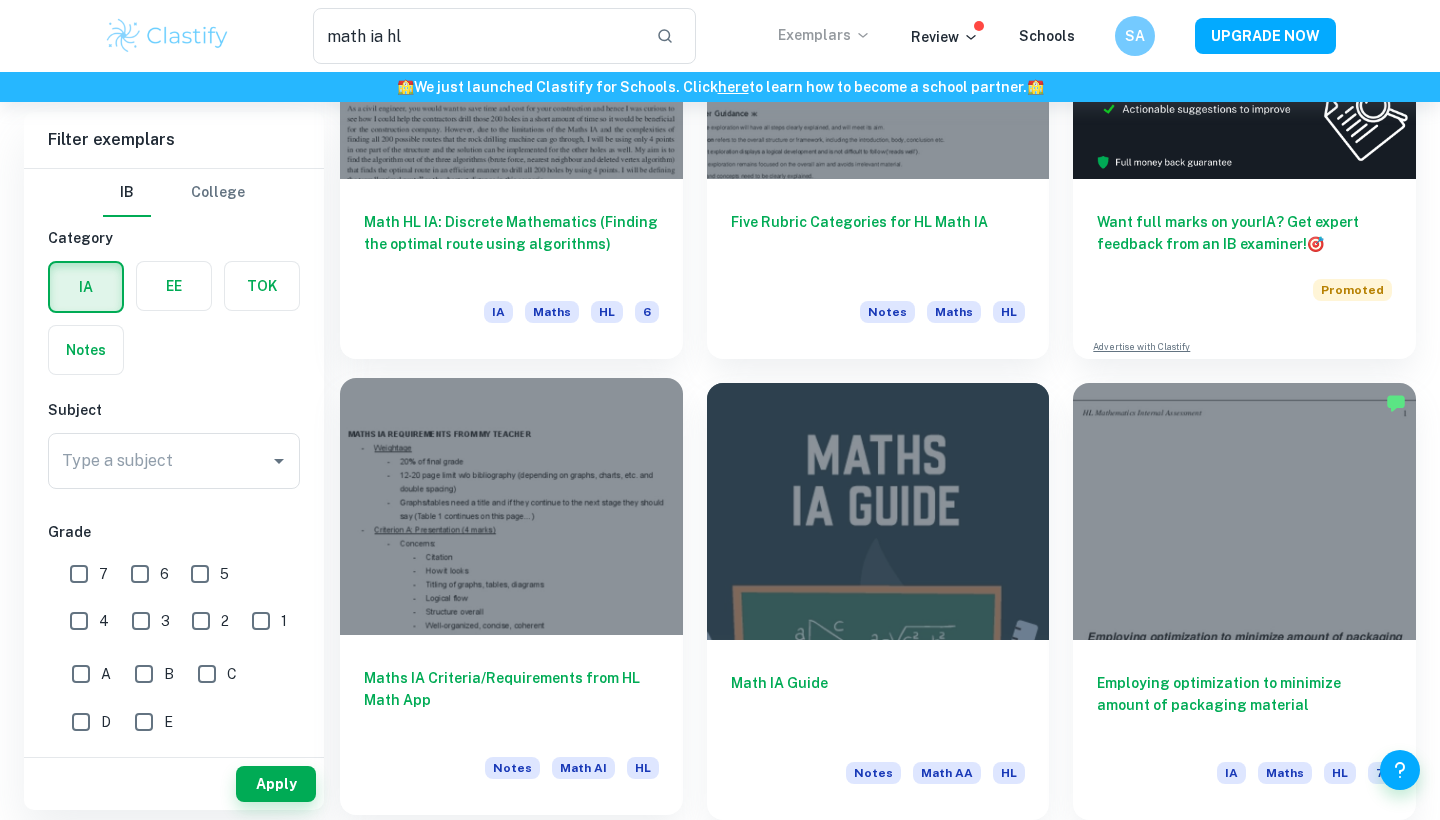 scroll, scrollTop: 306, scrollLeft: 0, axis: vertical 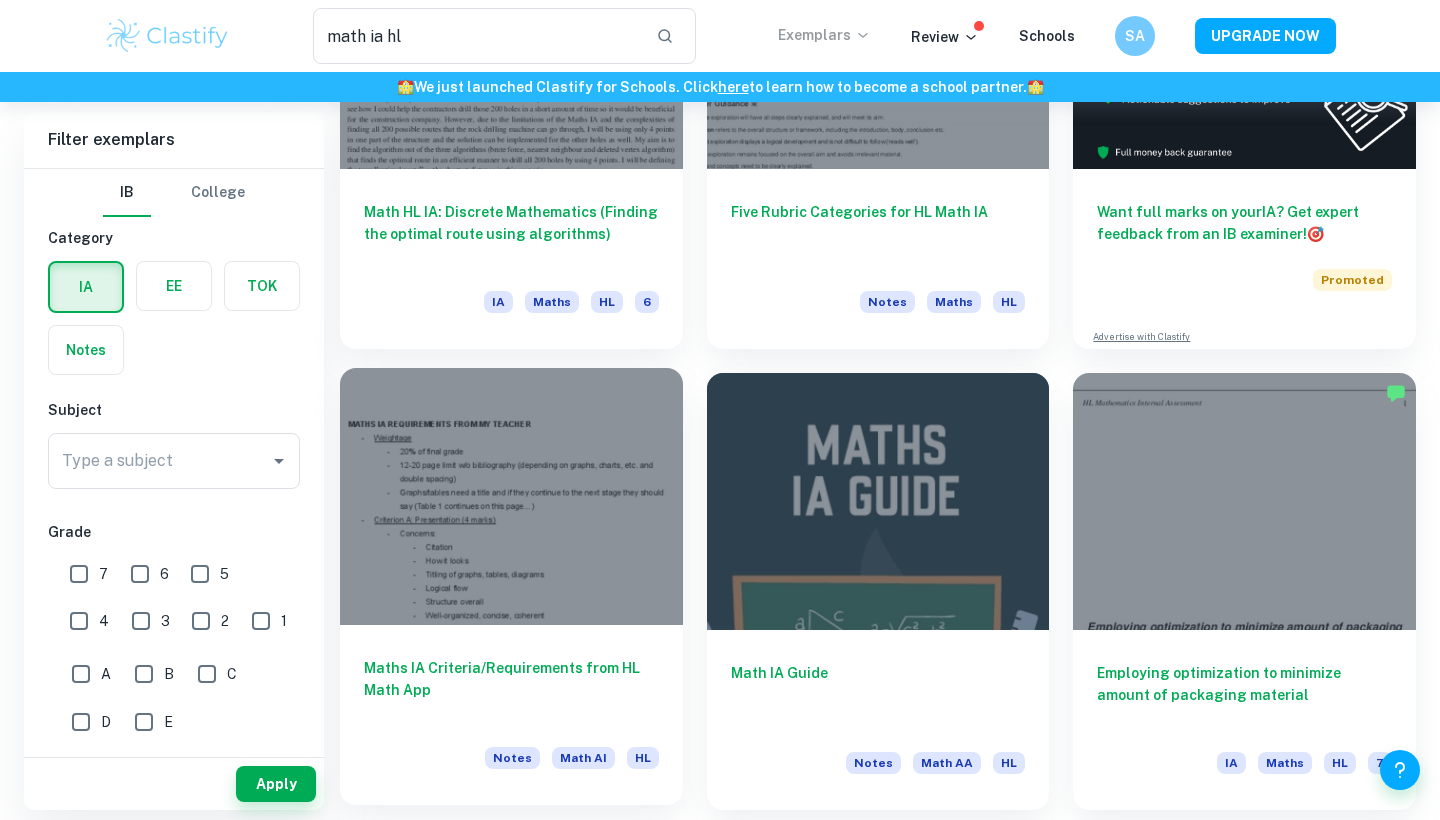 click on "Maths IA Criteria/Requirements from HL Math App" at bounding box center [511, 690] 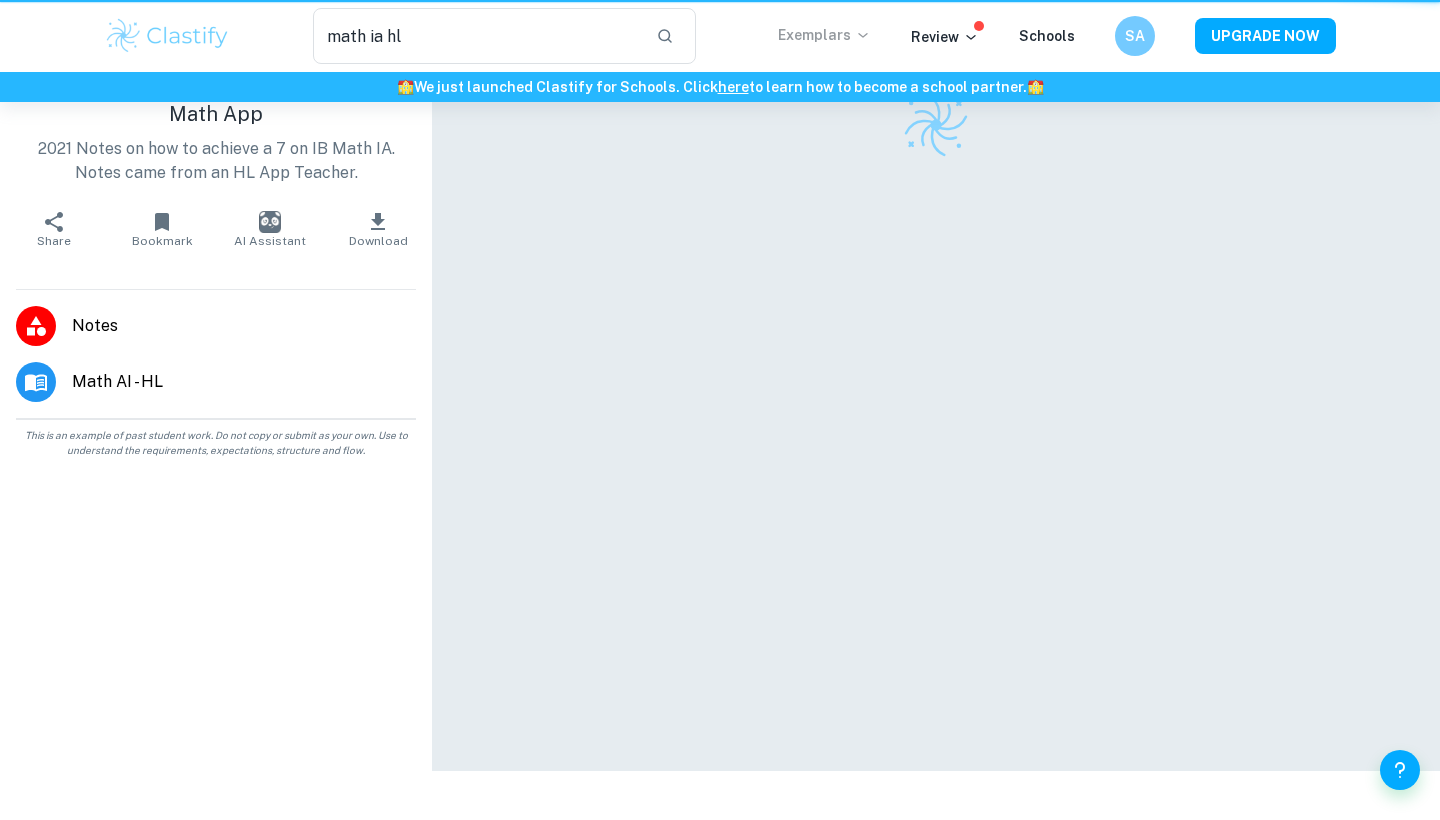 type 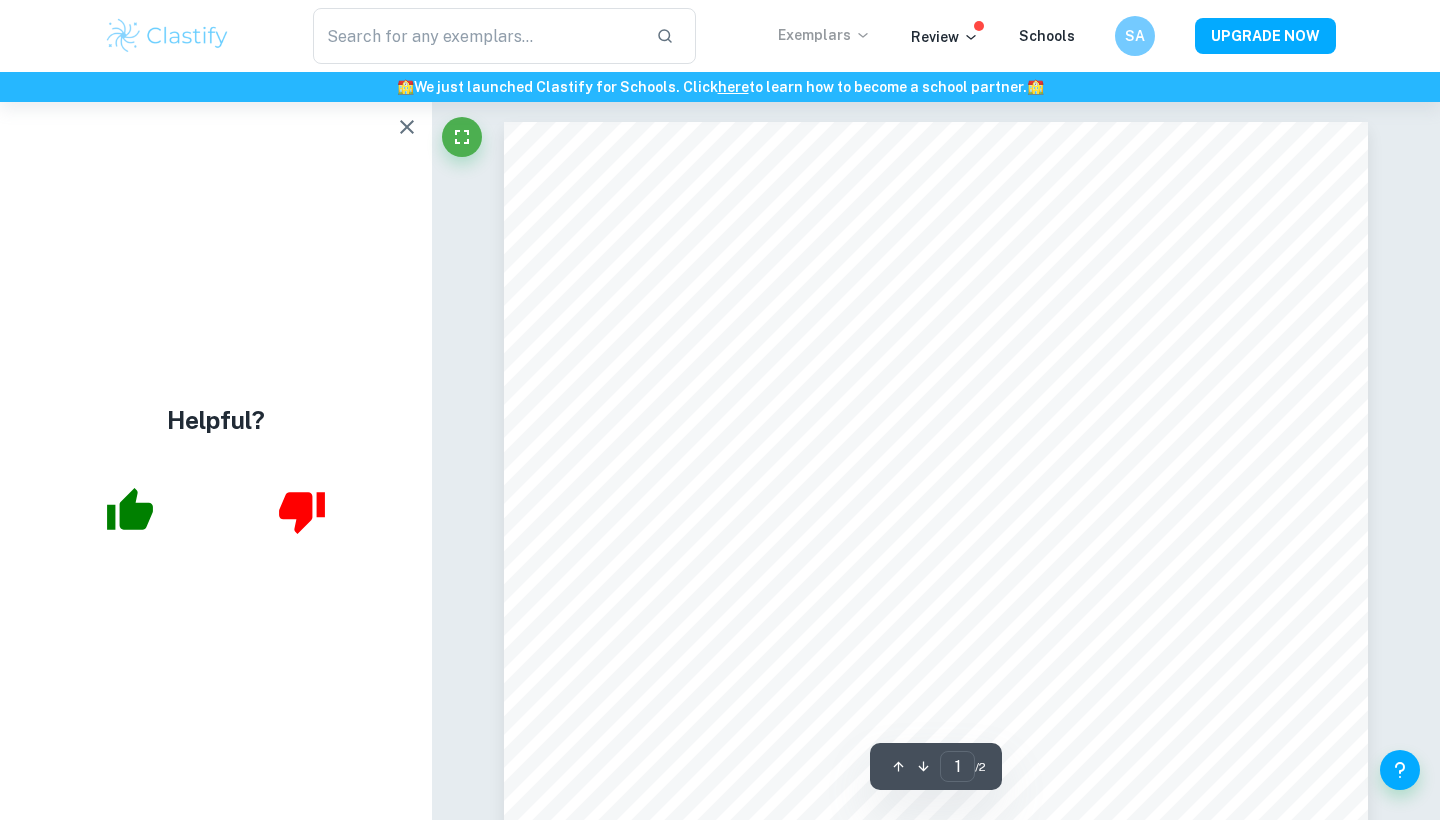 scroll, scrollTop: 0, scrollLeft: 0, axis: both 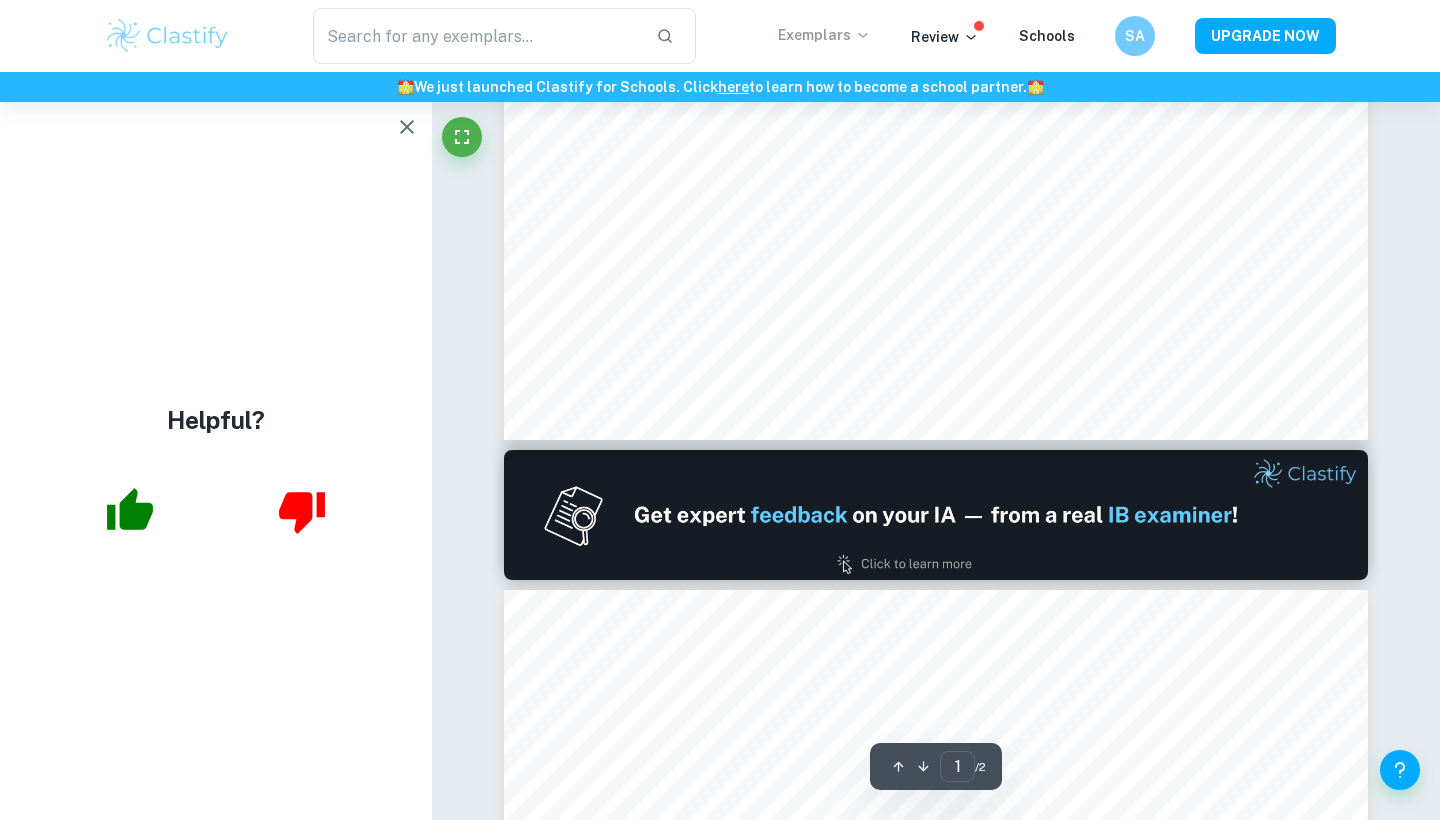 type on "2" 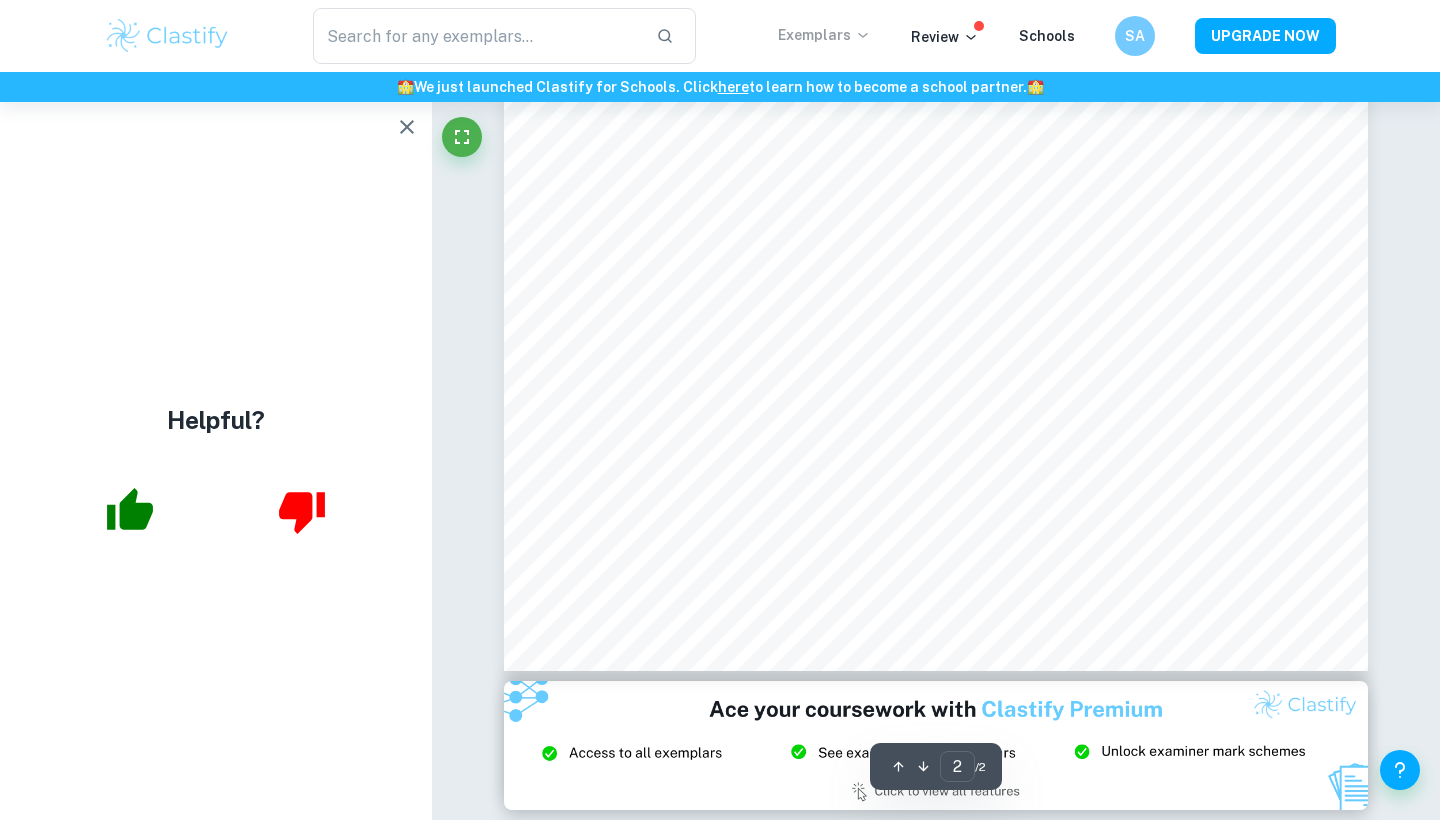 scroll, scrollTop: 2041, scrollLeft: 0, axis: vertical 